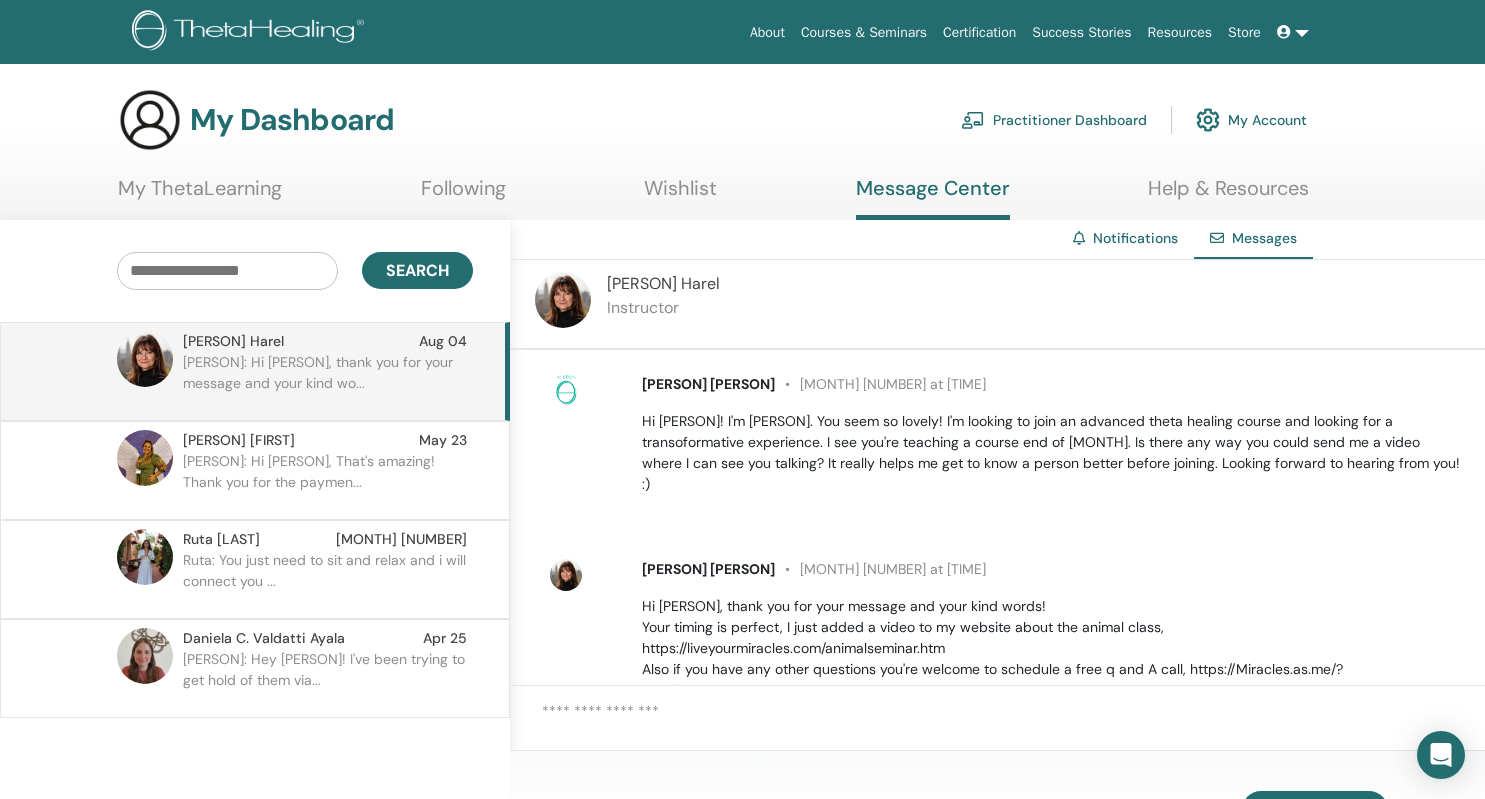 scroll, scrollTop: 0, scrollLeft: 0, axis: both 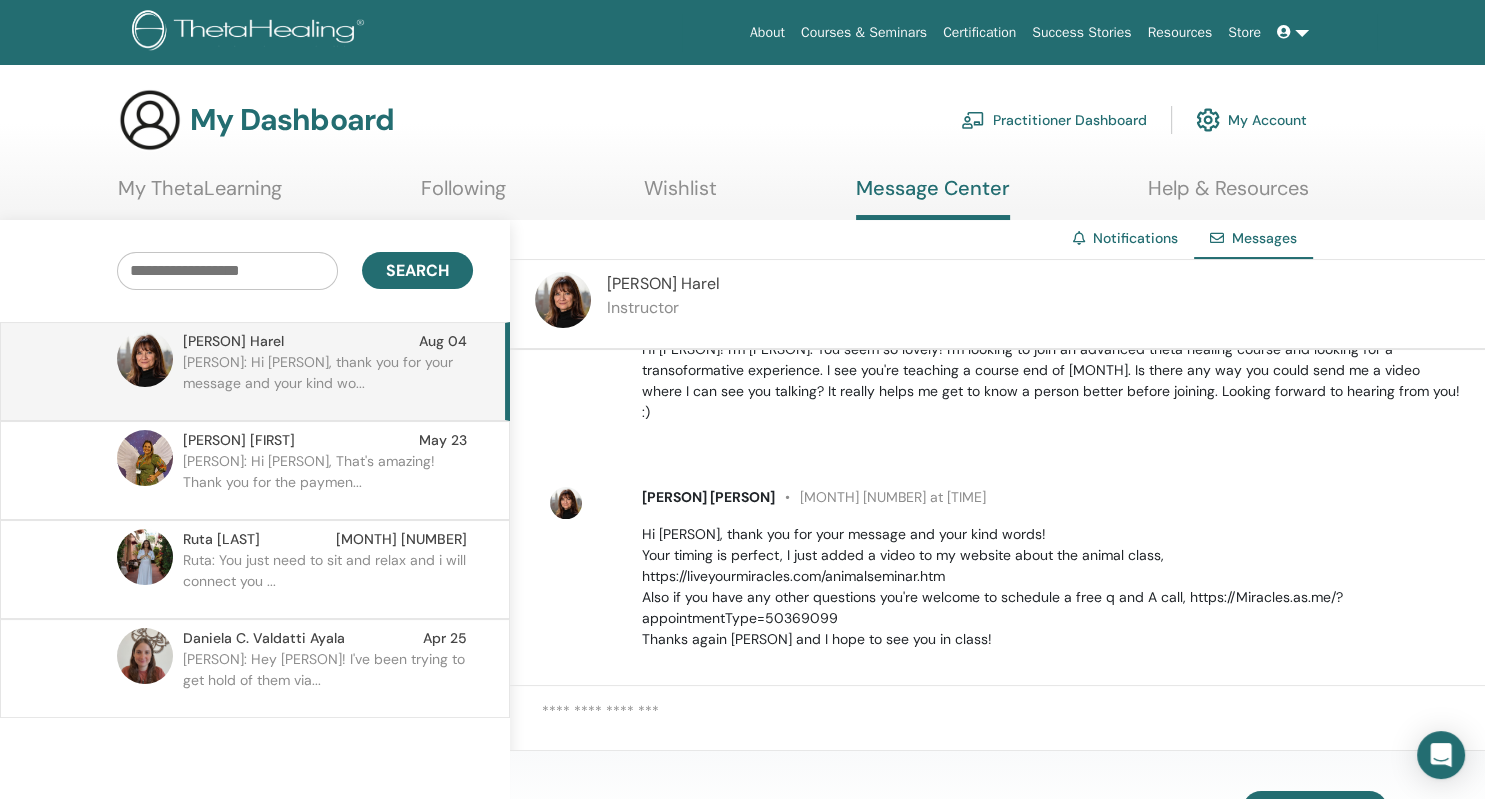 click on "Hi [PERSON], thank you for your message and your kind words!
Your timing is perfect, I just added a video to my website about the animal class, https://liveyourmiracles.com/animalseminar.htm
Also if you have any other questions you're welcome to schedule a free q and A call, https://Miracles.as.me/?appointmentType=50369099
Thanks again [PERSON] and I hope to see you in class!" at bounding box center [1052, 587] 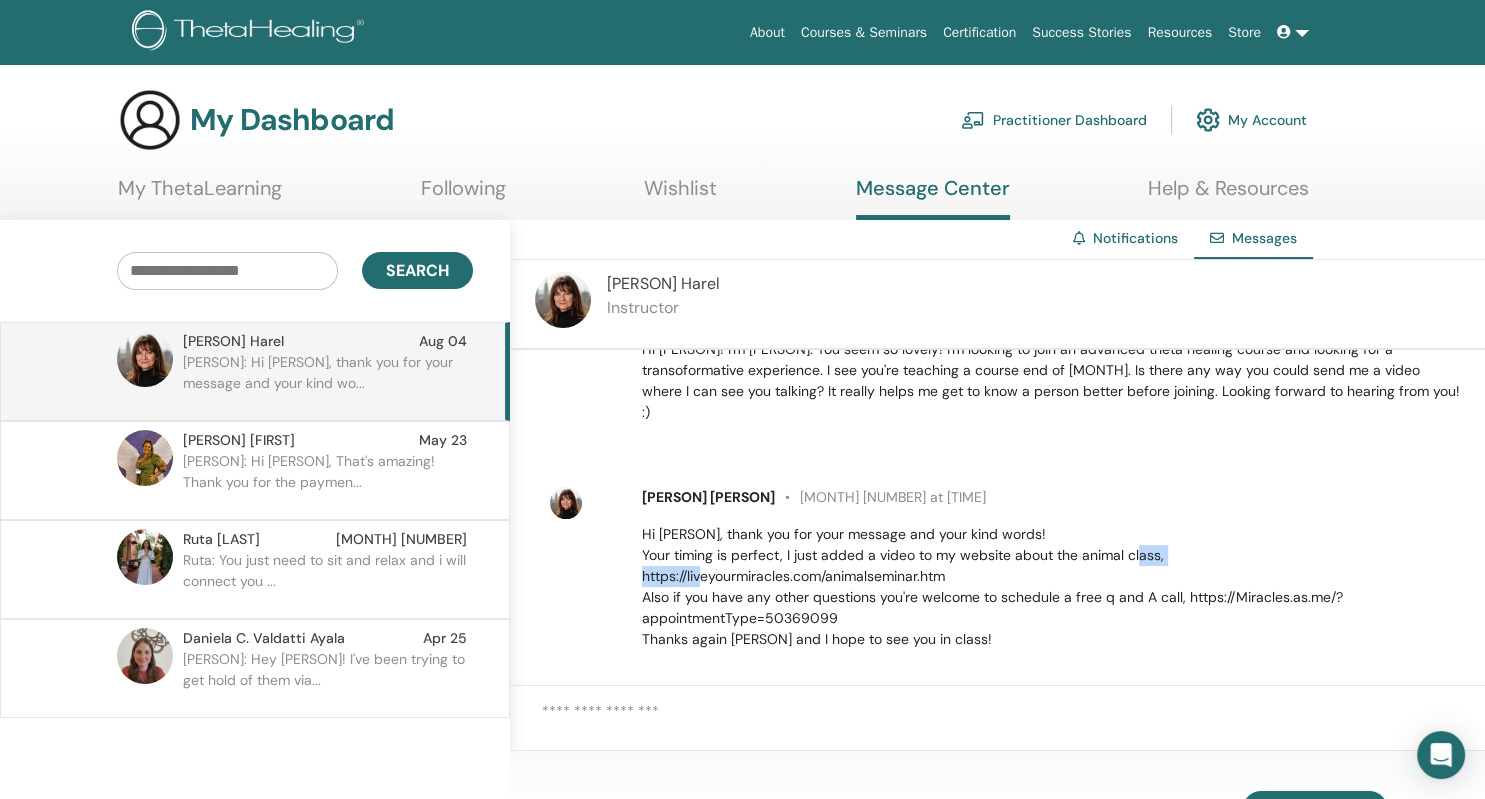 drag, startPoint x: 1183, startPoint y: 537, endPoint x: 1246, endPoint y: 530, distance: 63.387695 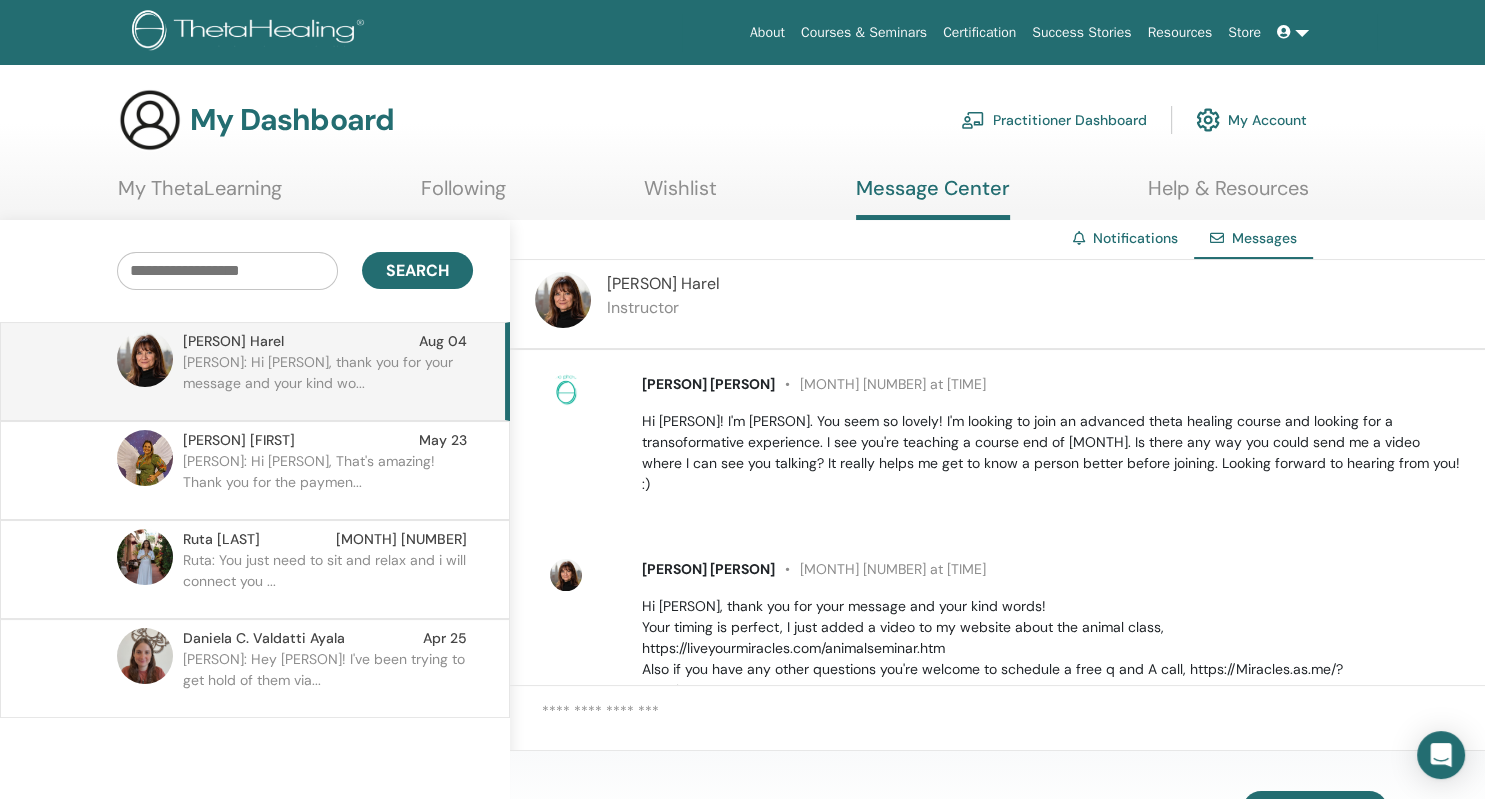 scroll, scrollTop: 72, scrollLeft: 0, axis: vertical 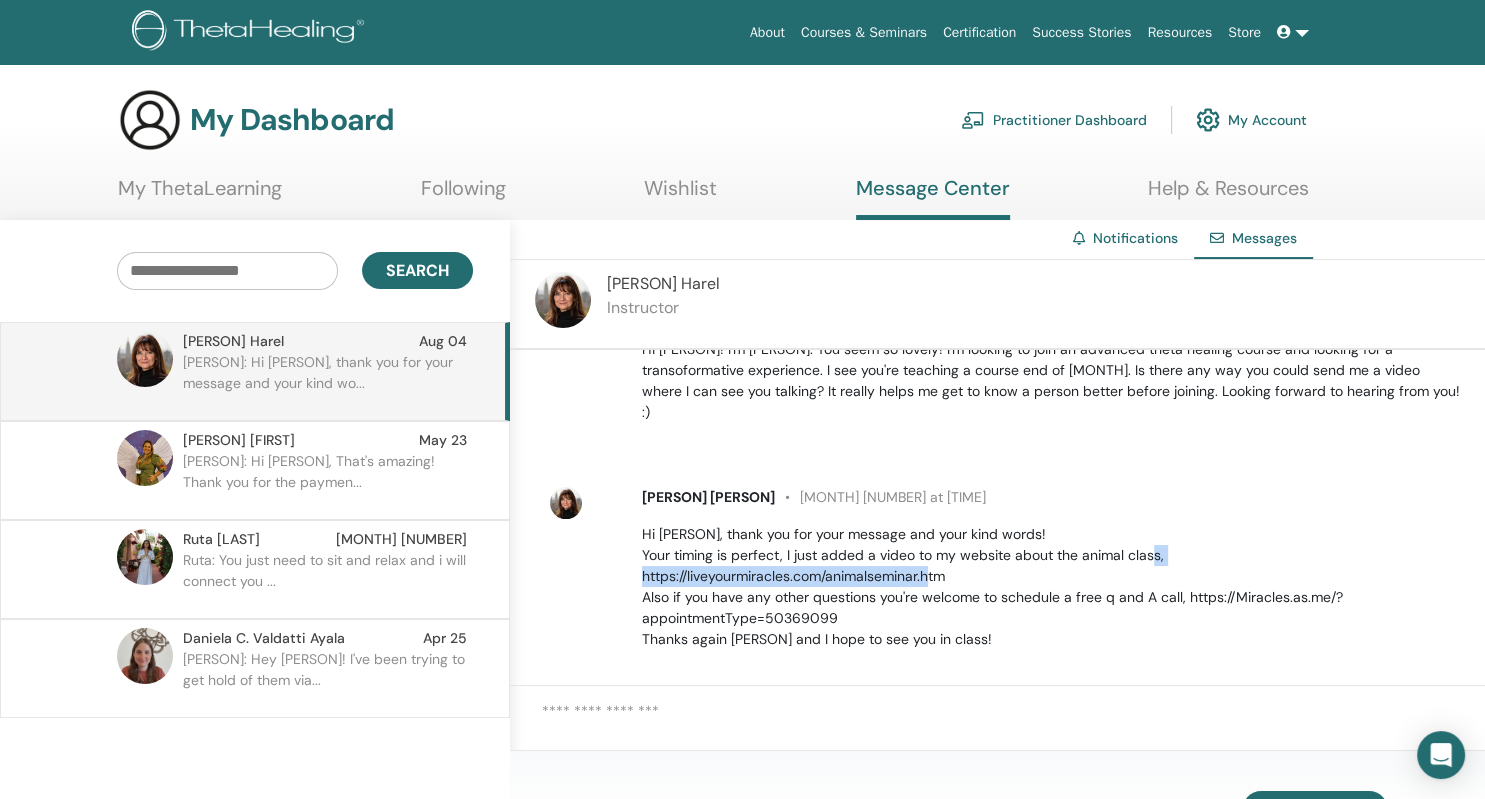 drag, startPoint x: 1174, startPoint y: 532, endPoint x: 803, endPoint y: 557, distance: 371.84137 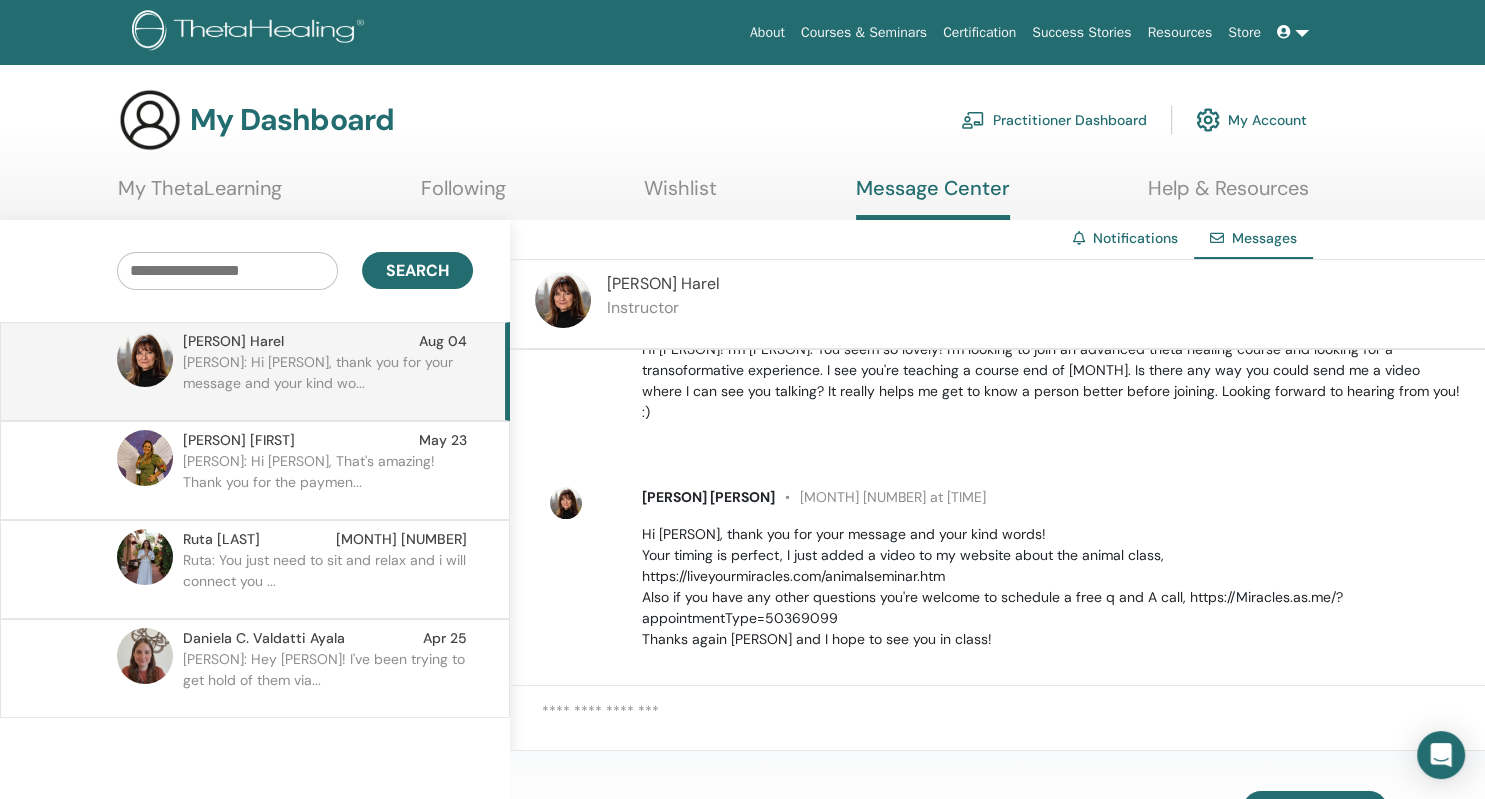 click on "[PERSON]   [PERSON]" at bounding box center [663, 283] 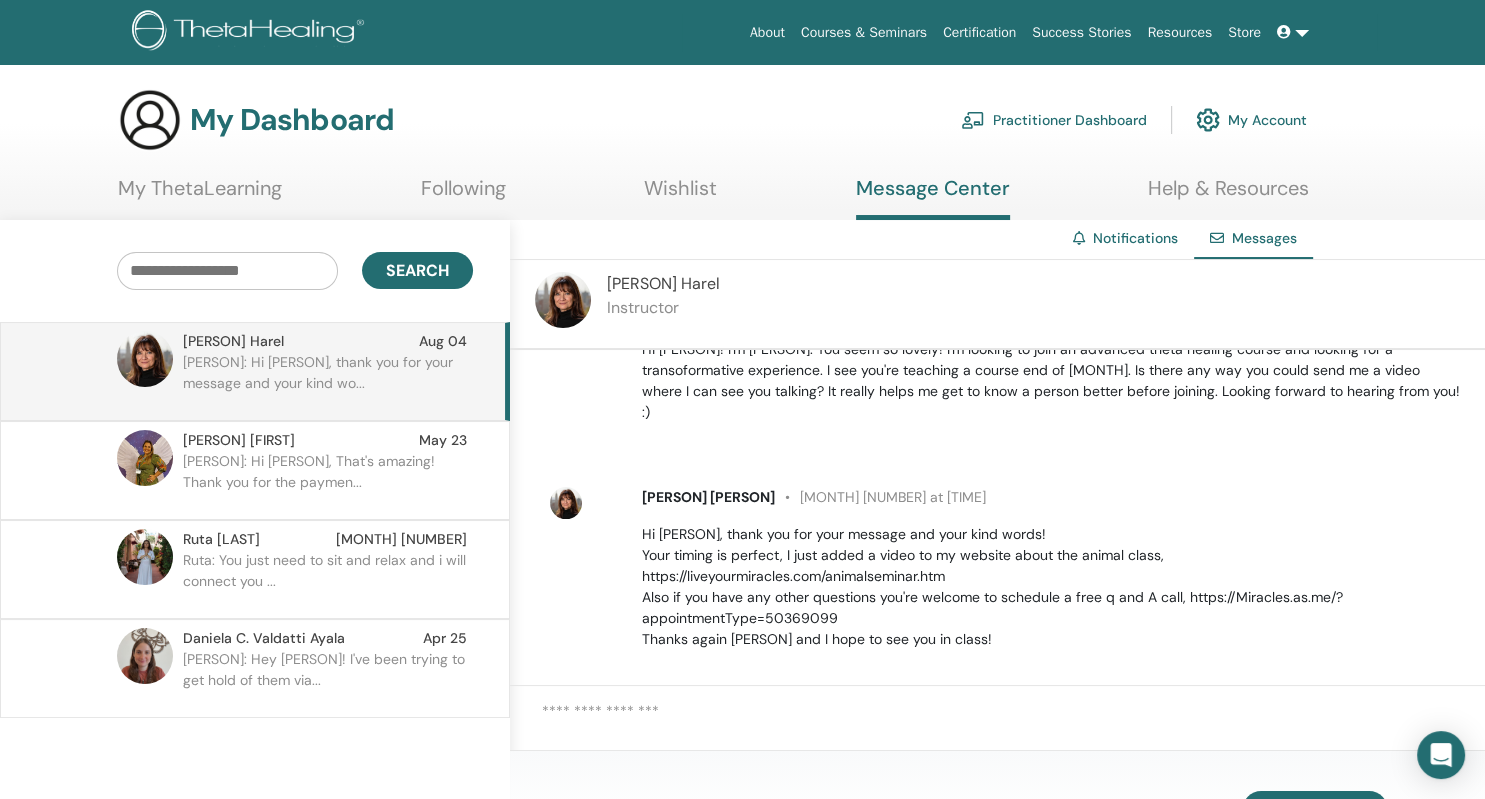 click on "[PERSON]: Hi [PERSON], thank you for your message and your kind wo..." at bounding box center (328, 382) 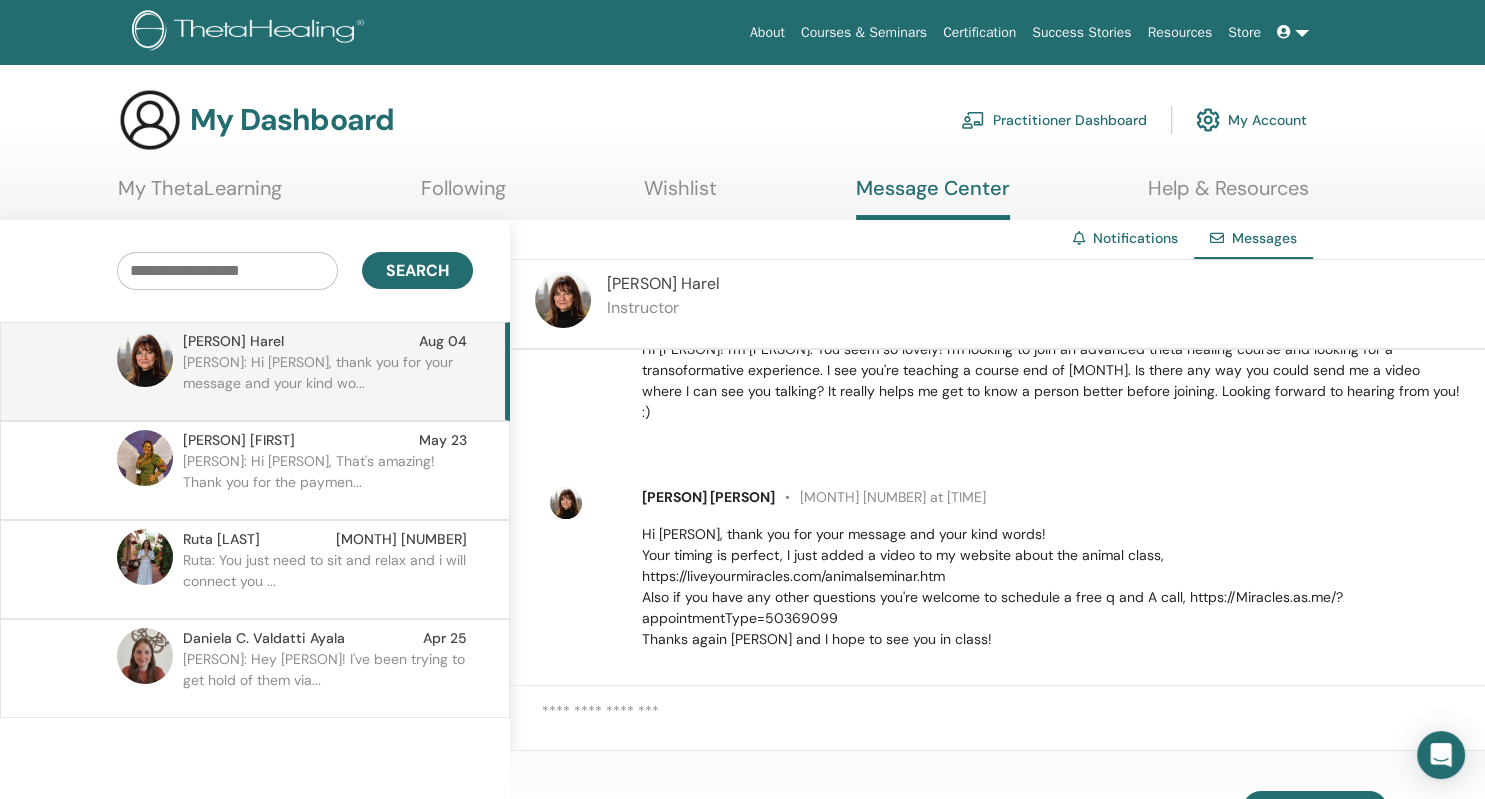 click on "[PERSON]   [PERSON]" at bounding box center [233, 341] 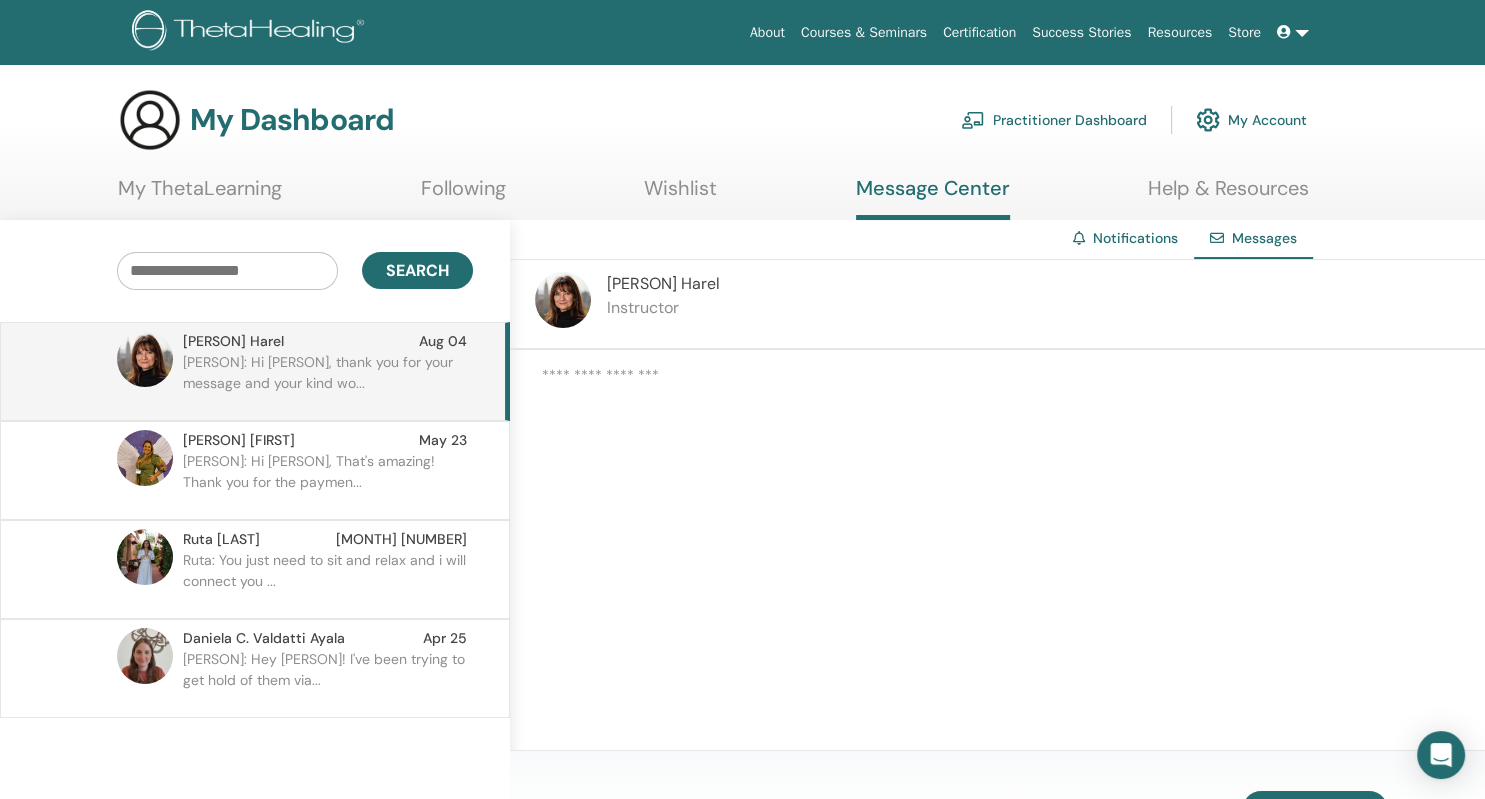 scroll, scrollTop: 72, scrollLeft: 0, axis: vertical 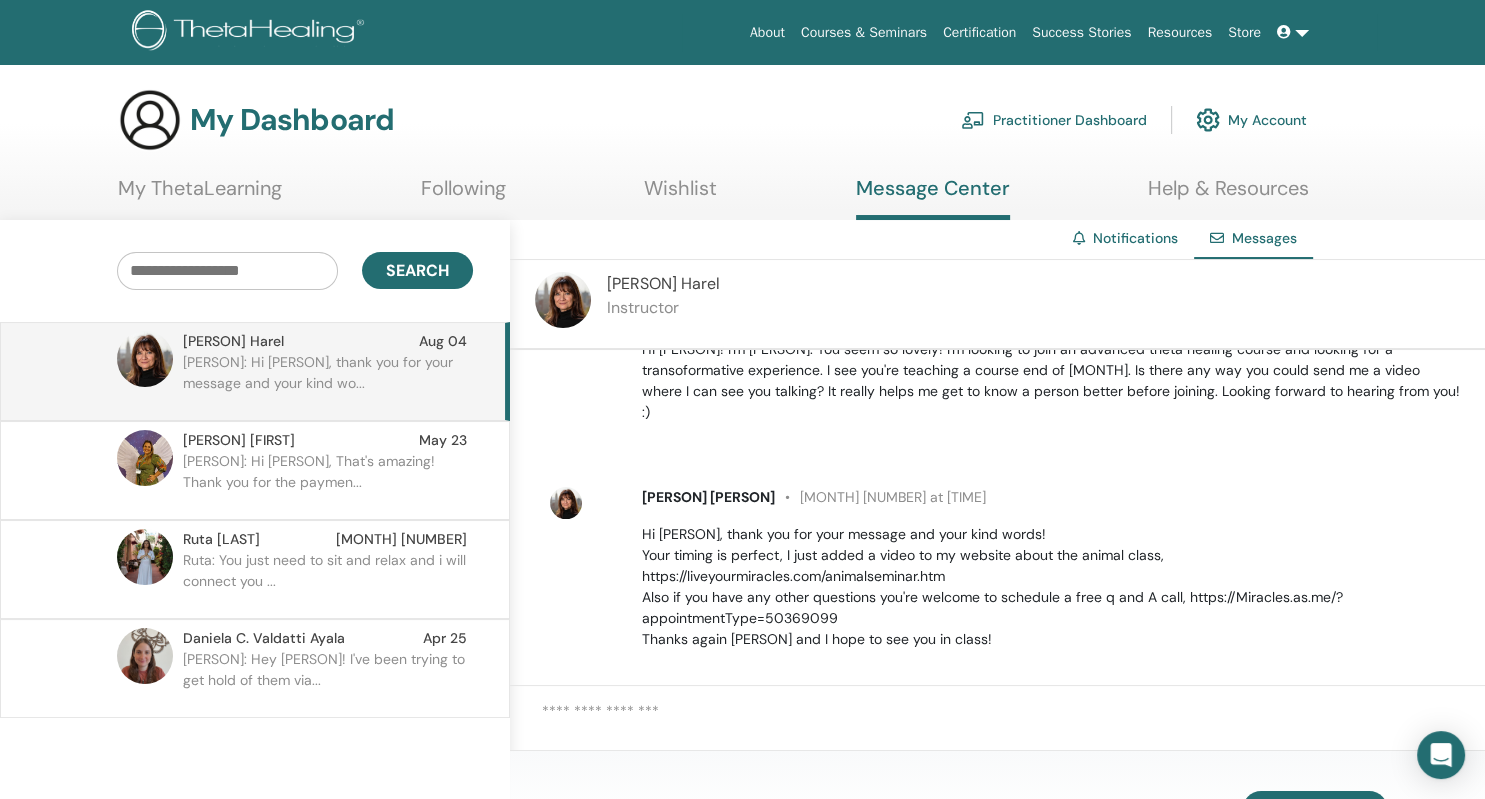 click on "[PERSON]   [PERSON]" at bounding box center [663, 283] 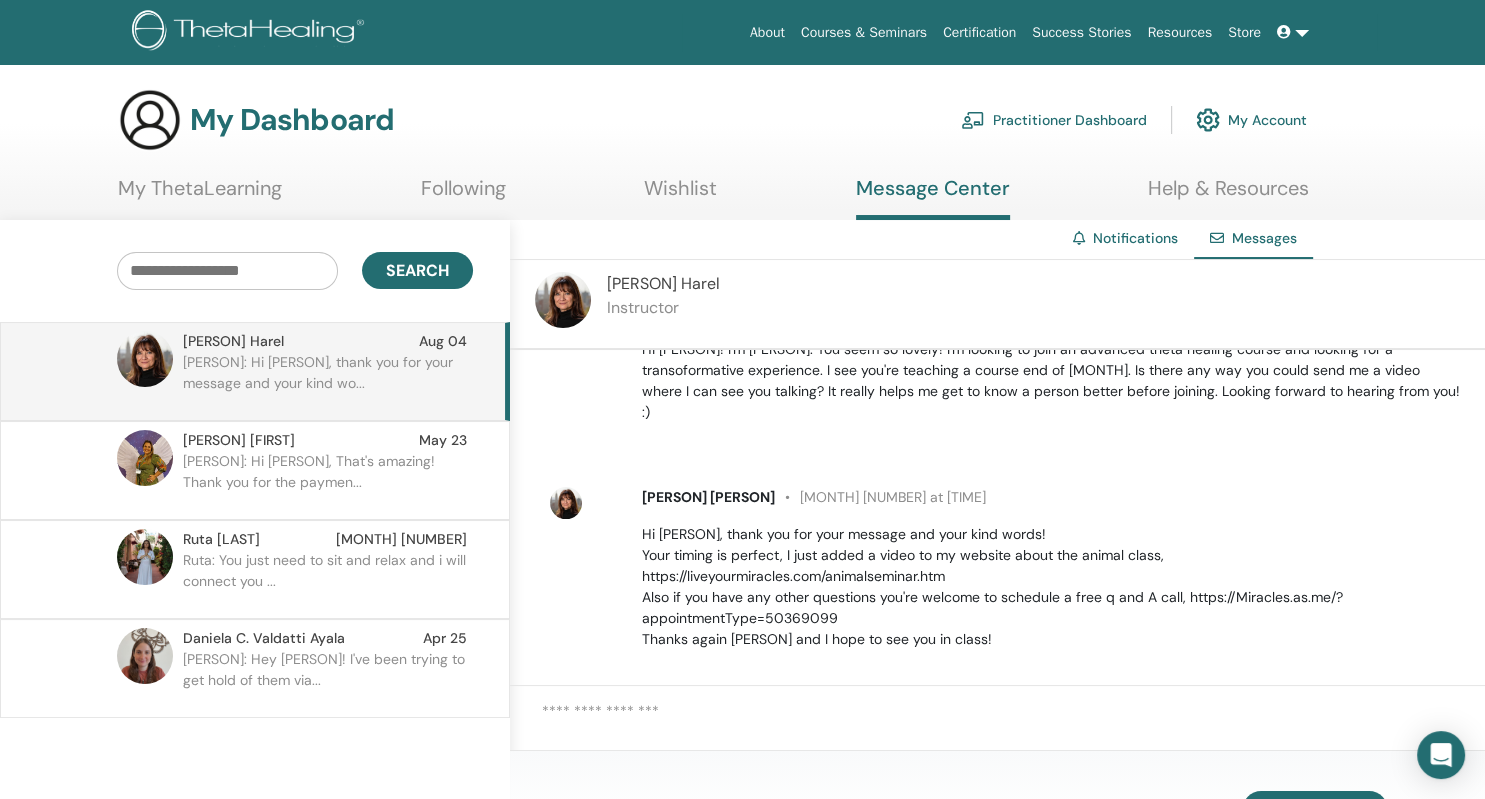 click on "[PERSON] [PERSON]" at bounding box center (708, 497) 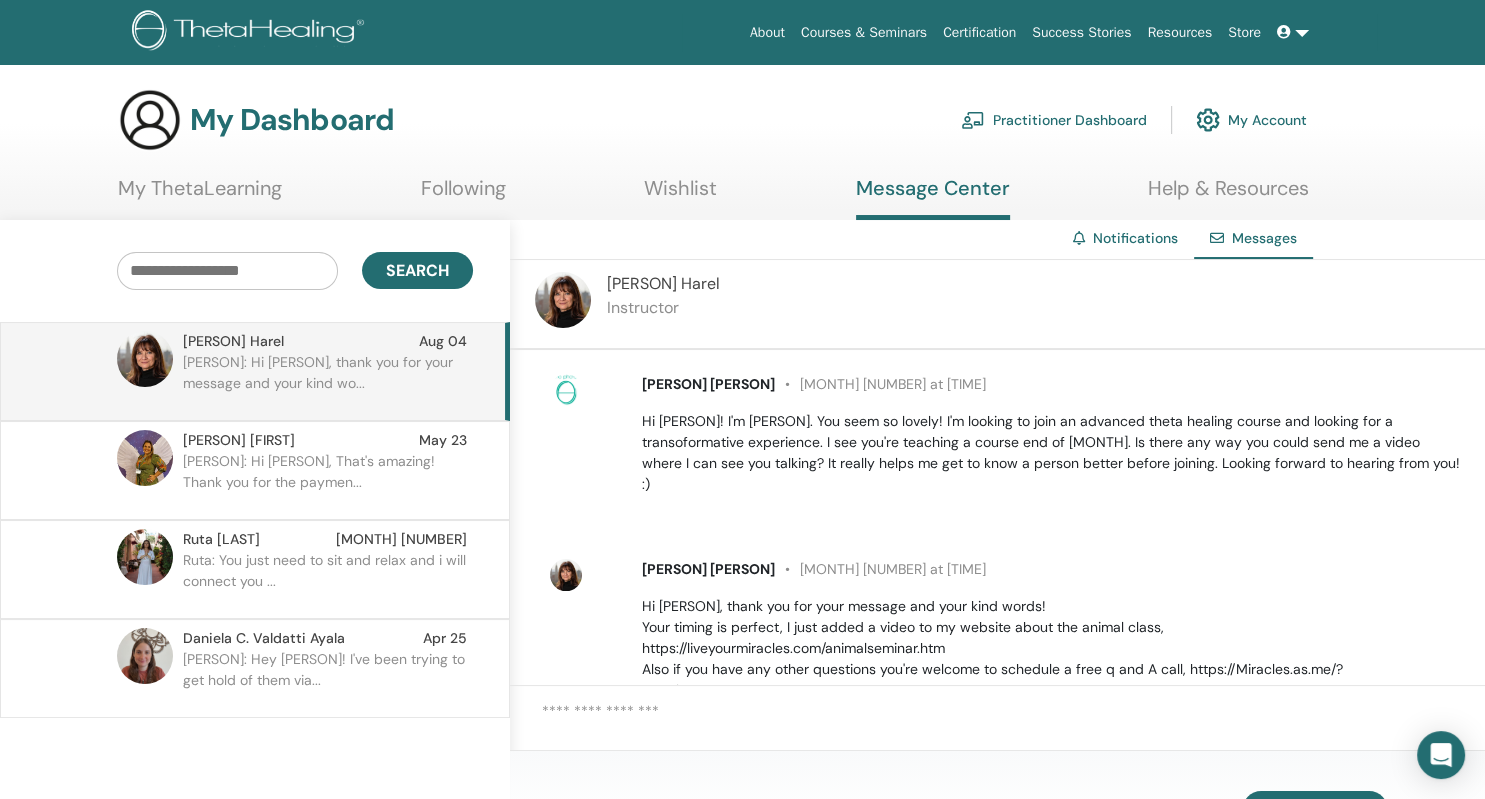 scroll, scrollTop: 72, scrollLeft: 0, axis: vertical 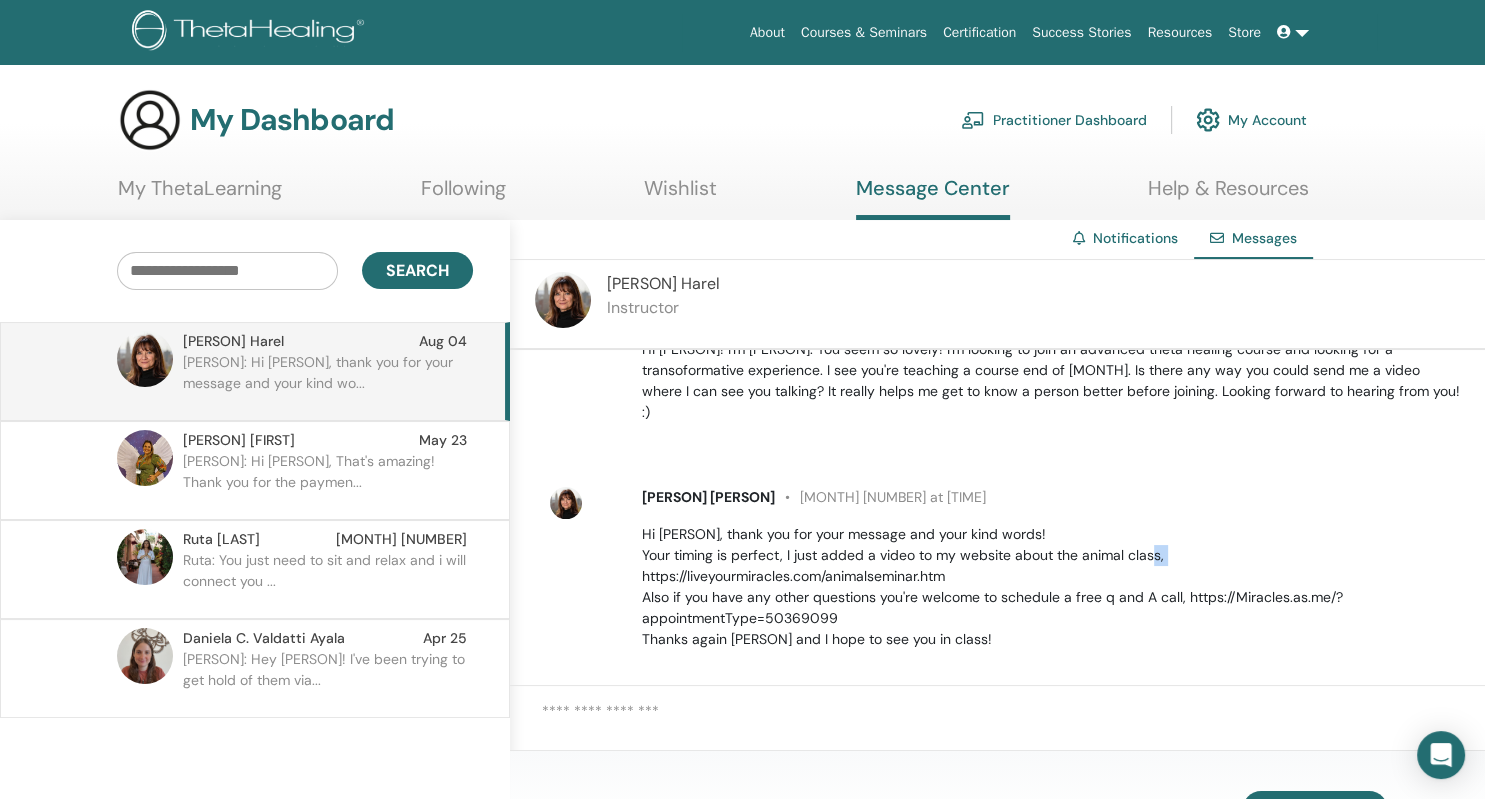 drag, startPoint x: 1166, startPoint y: 531, endPoint x: 1186, endPoint y: 543, distance: 23.323807 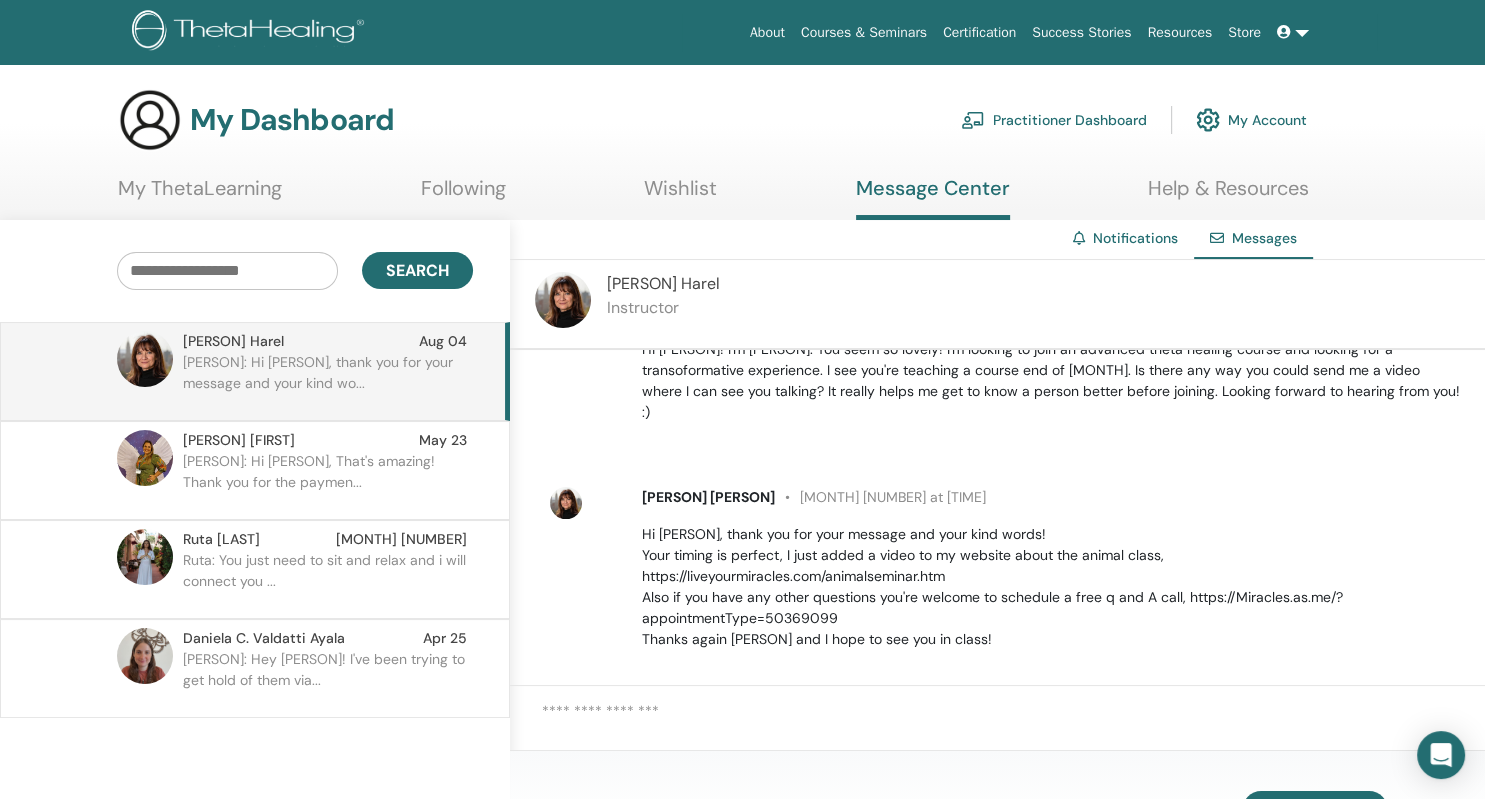 click on "Hi [PERSON], thank you for your message and your kind words!
Your timing is perfect, I just added a video to my website about the animal class, https://liveyourmiracles.com/animalseminar.htm
Also if you have any other questions you're welcome to schedule a free q and A call, https://Miracles.as.me/?appointmentType=50369099
Thanks again [PERSON] and I hope to see you in class!" at bounding box center (1052, 587) 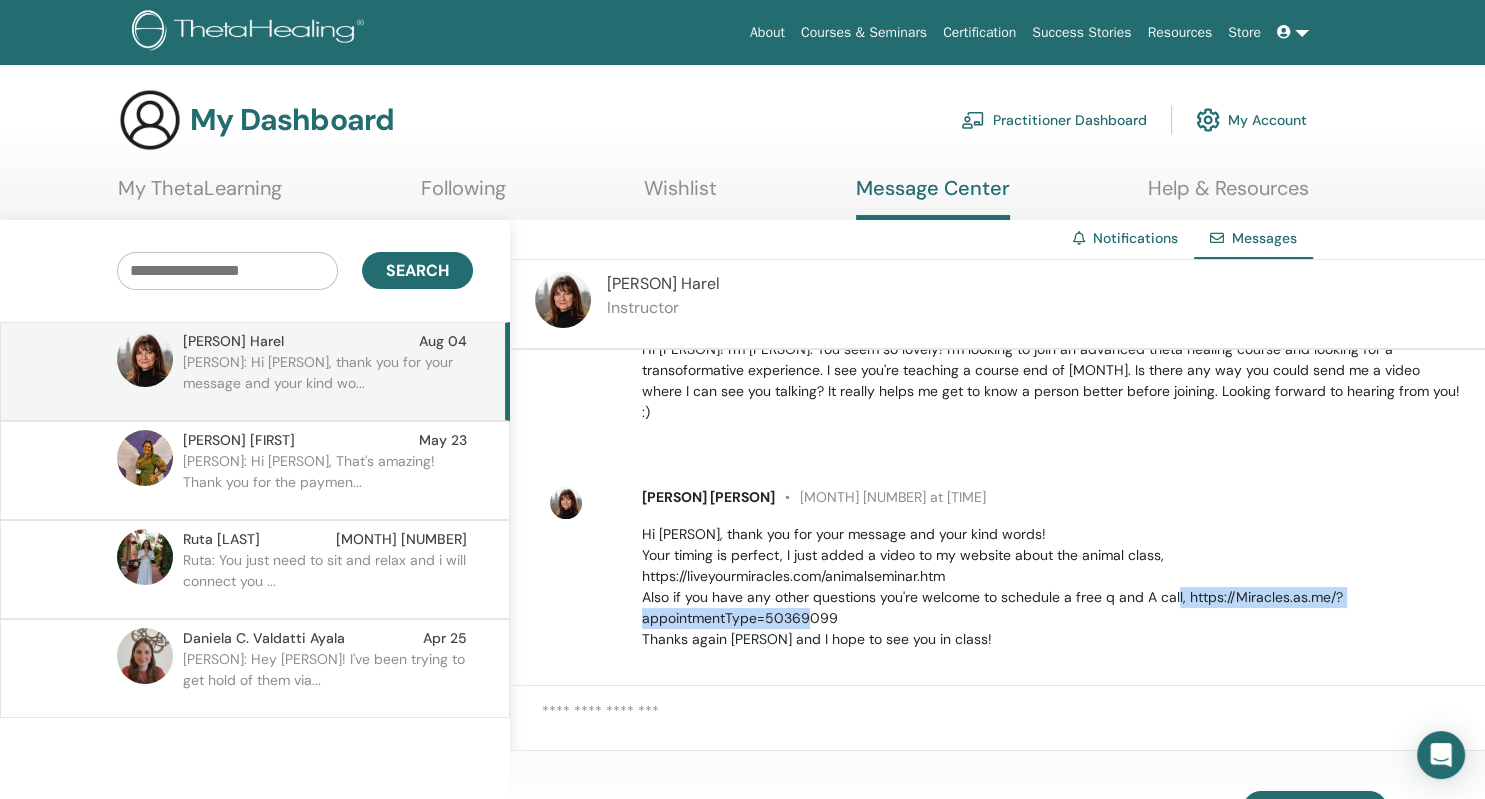 drag, startPoint x: 1186, startPoint y: 578, endPoint x: 1222, endPoint y: 589, distance: 37.64306 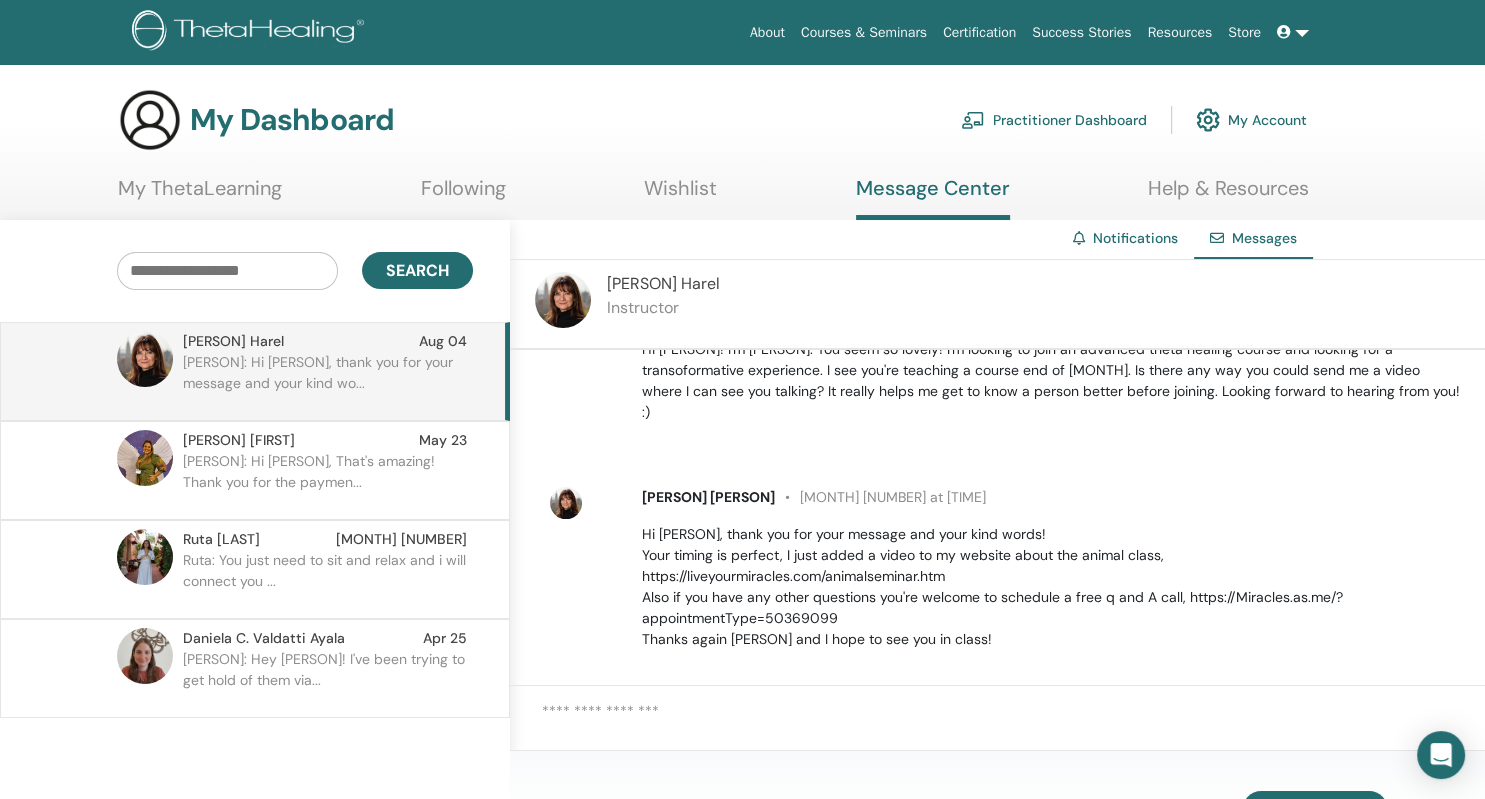 click on "Hi [PERSON], thank you for your message and your kind words!
Your timing is perfect, I just added a video to my website about the animal class, https://liveyourmiracles.com/animalseminar.htm
Also if you have any other questions you're welcome to schedule a free q and A call, https://Miracles.as.me/?appointmentType=50369099
Thanks again [PERSON] and I hope to see you in class!" at bounding box center [1052, 587] 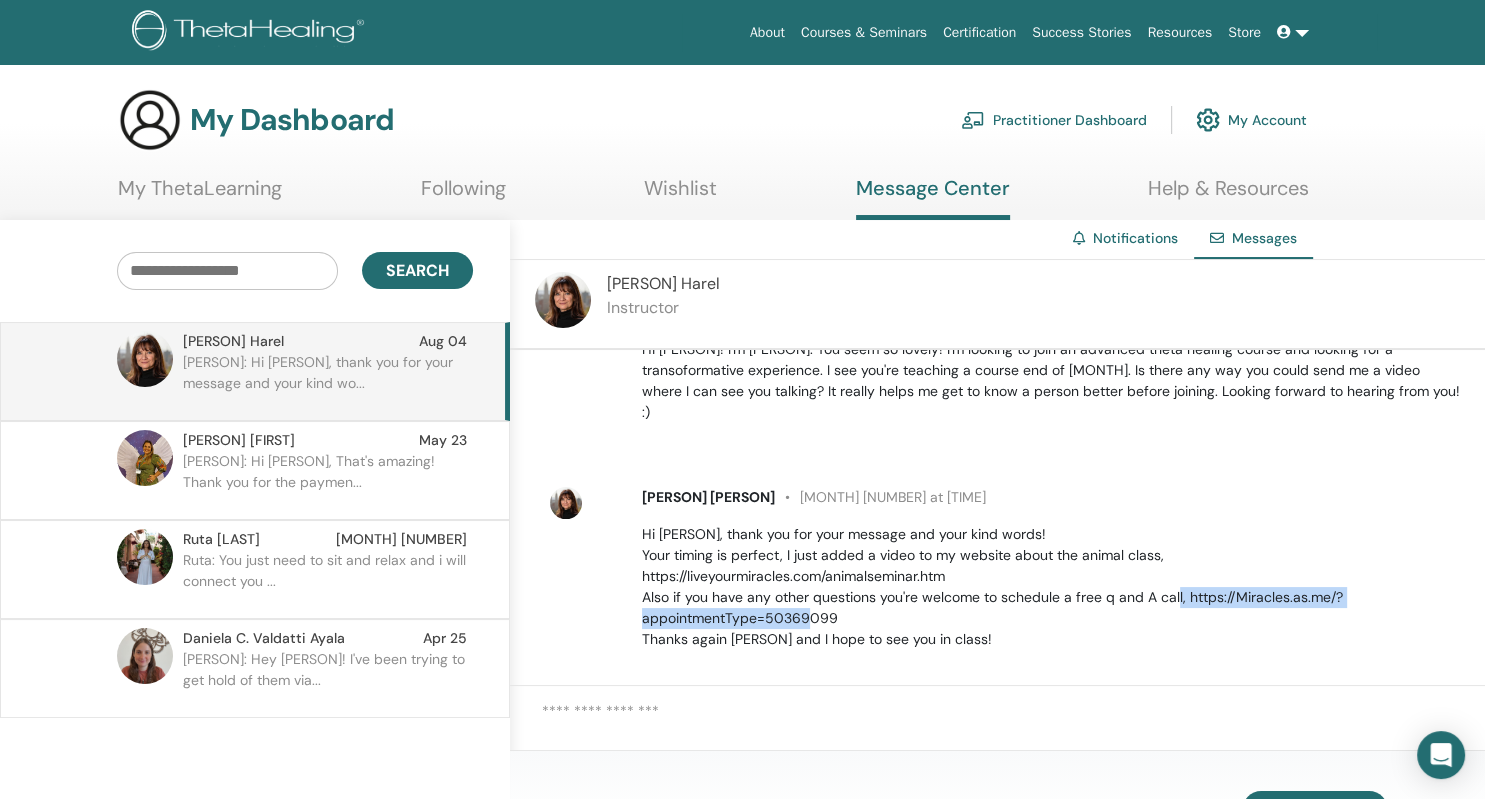 drag, startPoint x: 1186, startPoint y: 574, endPoint x: 913, endPoint y: 590, distance: 273.46848 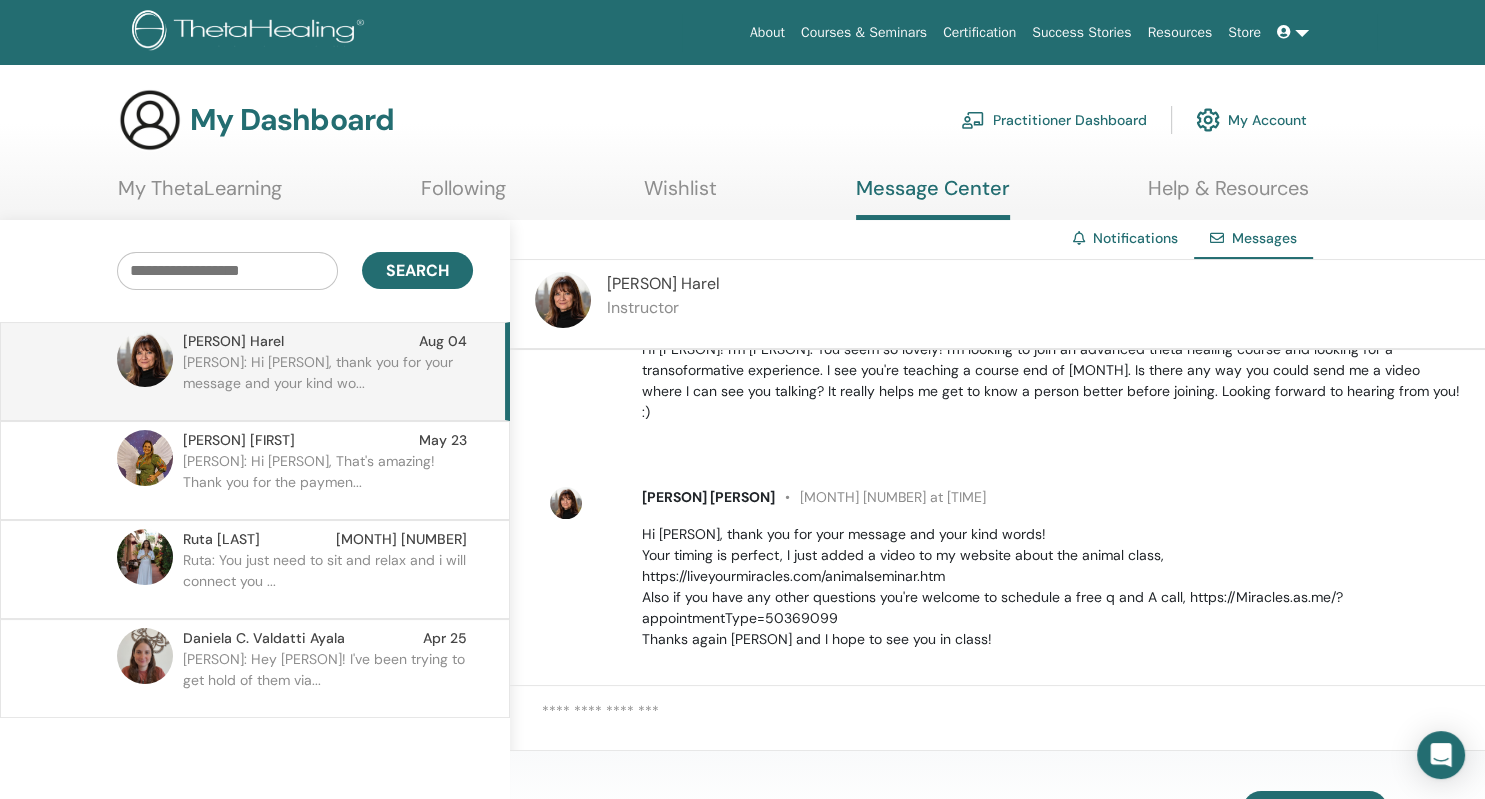 click on "Hi [PERSON], thank you for your message and your kind words!
Your timing is perfect, I just added a video to my website about the animal class, https://liveyourmiracles.com/animalseminar.htm
Also if you have any other questions you're welcome to schedule a free q and A call, https://Miracles.as.me/?appointmentType=50369099
Thanks again [PERSON] and I hope to see you in class!" at bounding box center (1052, 587) 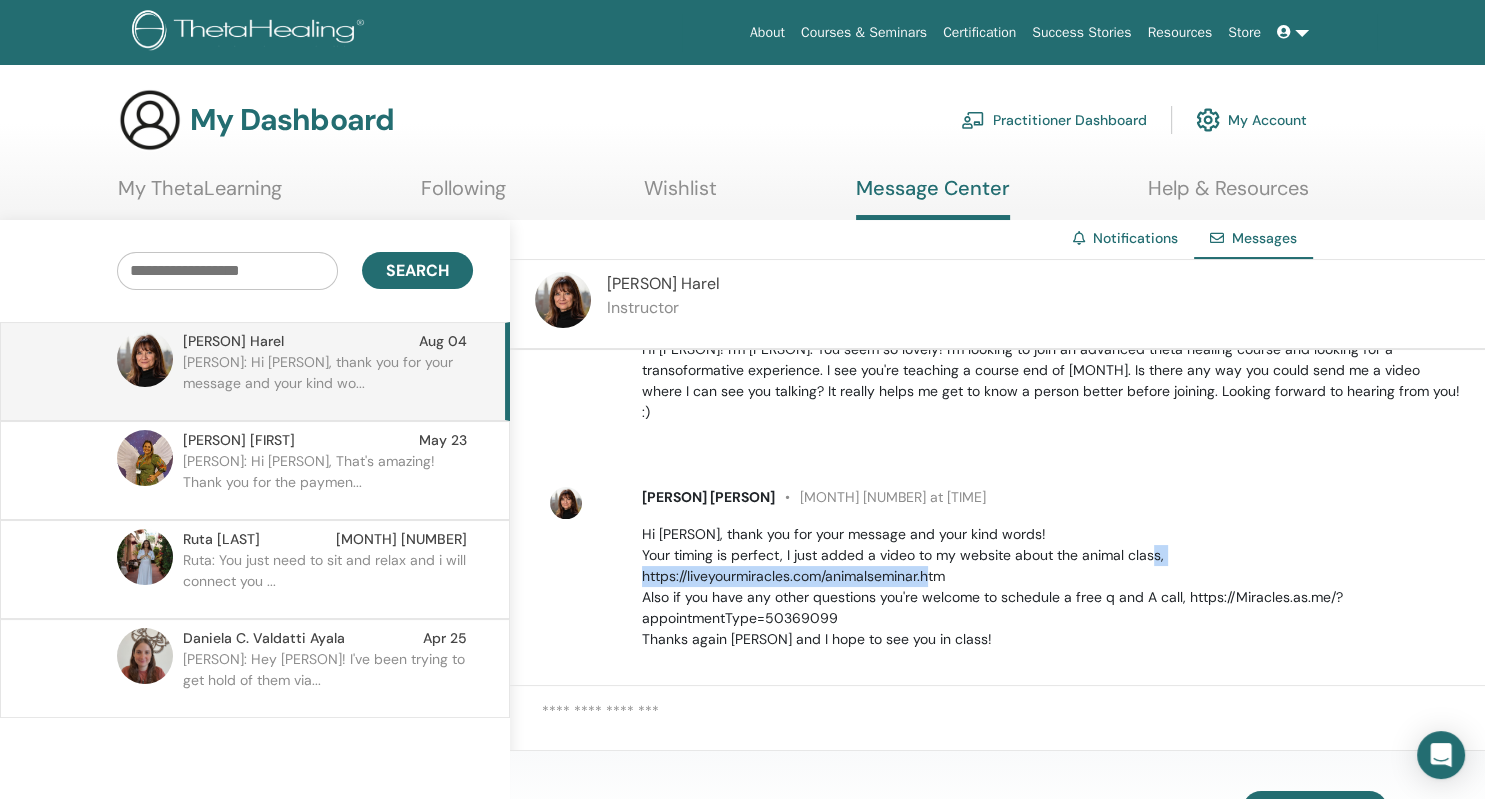 drag, startPoint x: 1166, startPoint y: 534, endPoint x: 786, endPoint y: 561, distance: 380.958 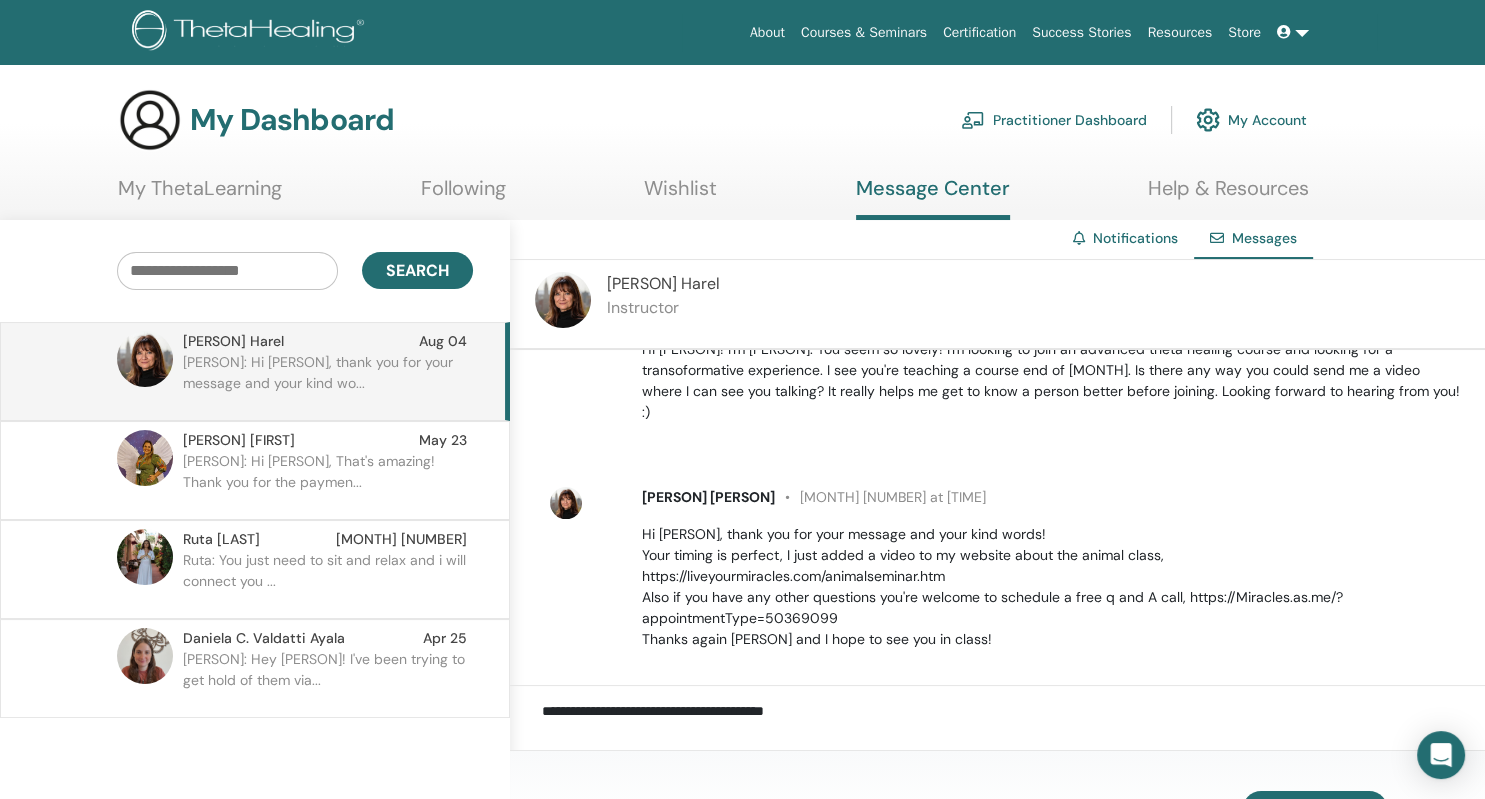 paste on "**********" 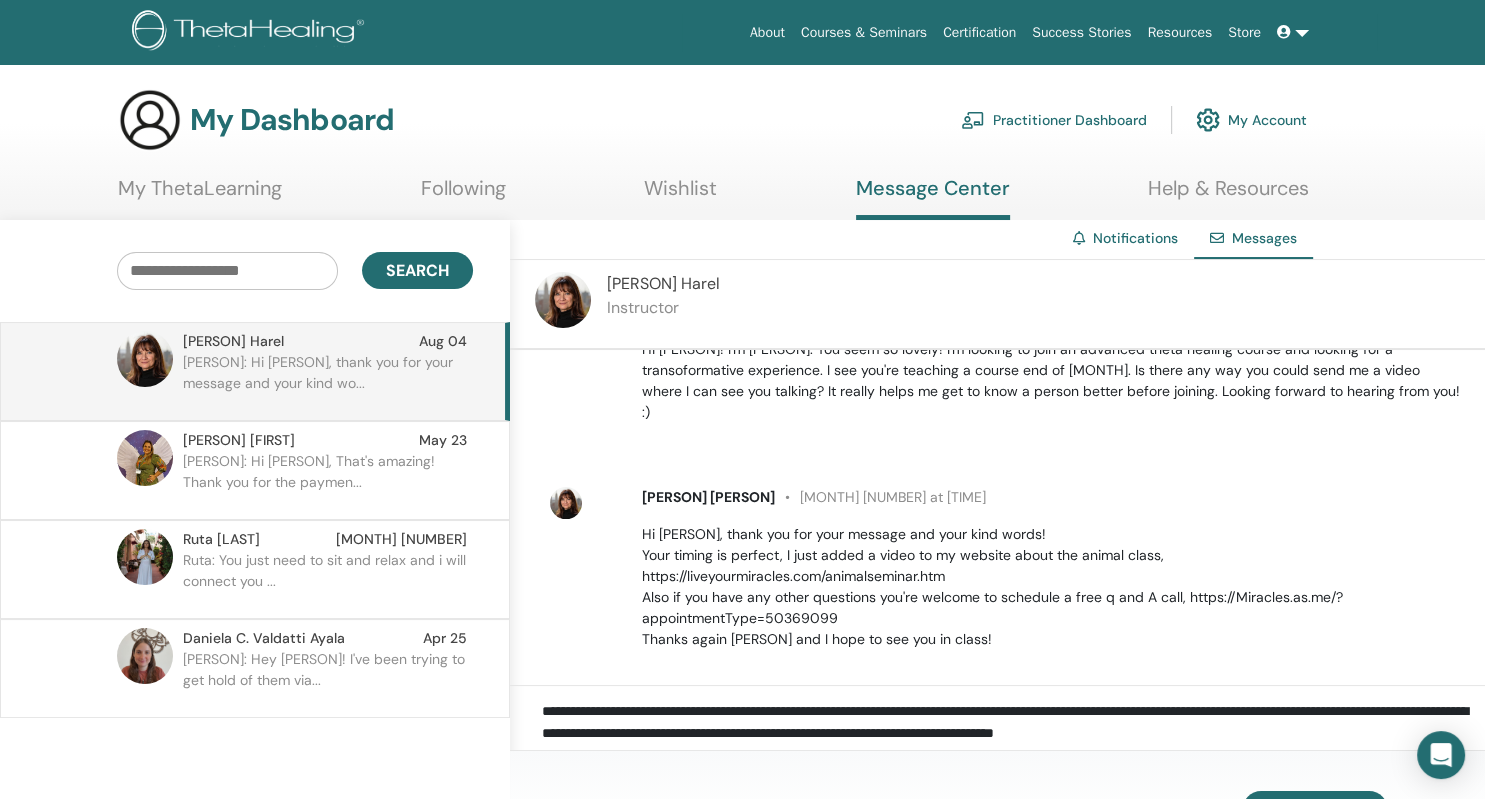 click on "**********" at bounding box center (1013, 726) 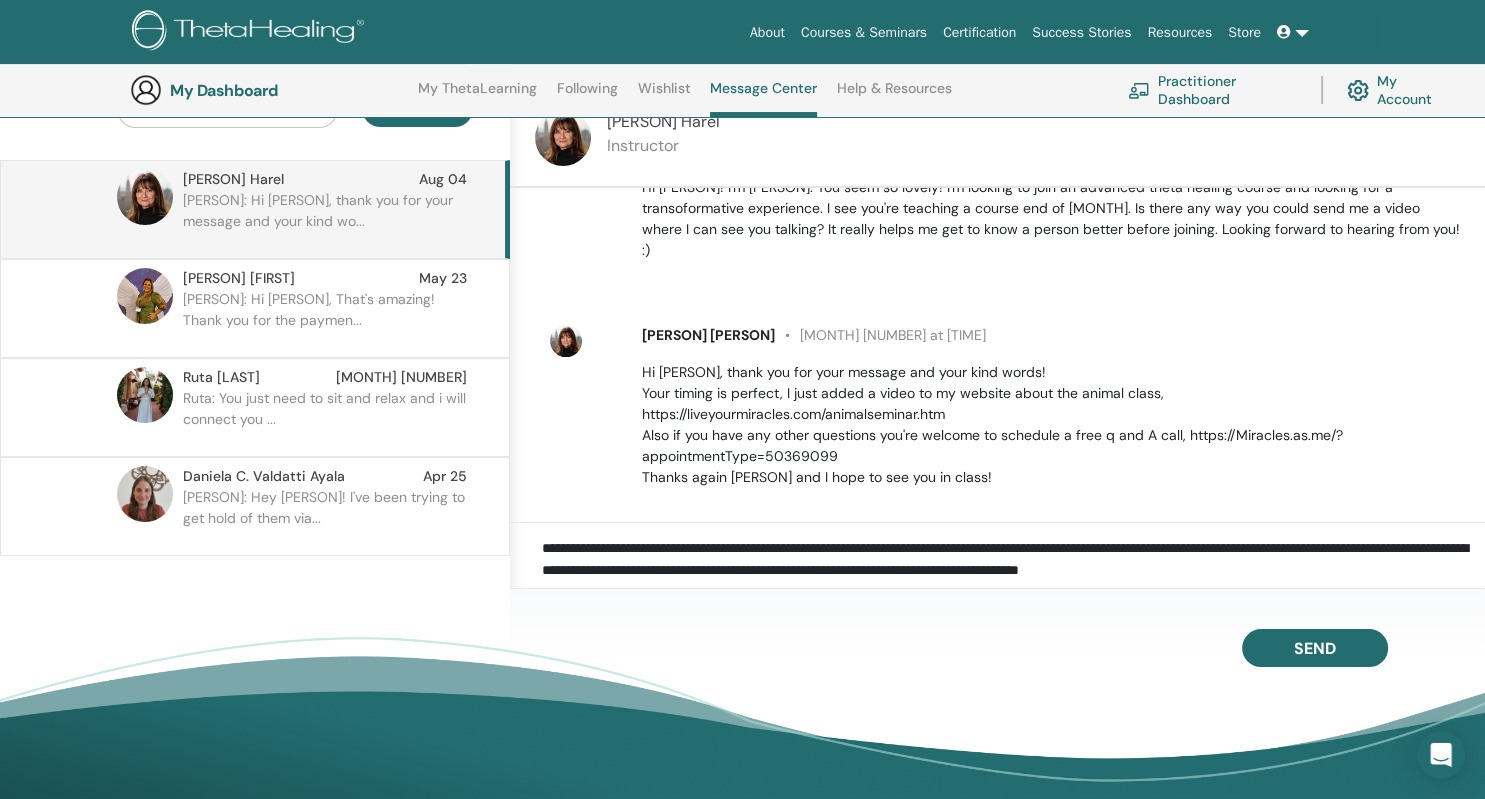 scroll, scrollTop: 0, scrollLeft: 0, axis: both 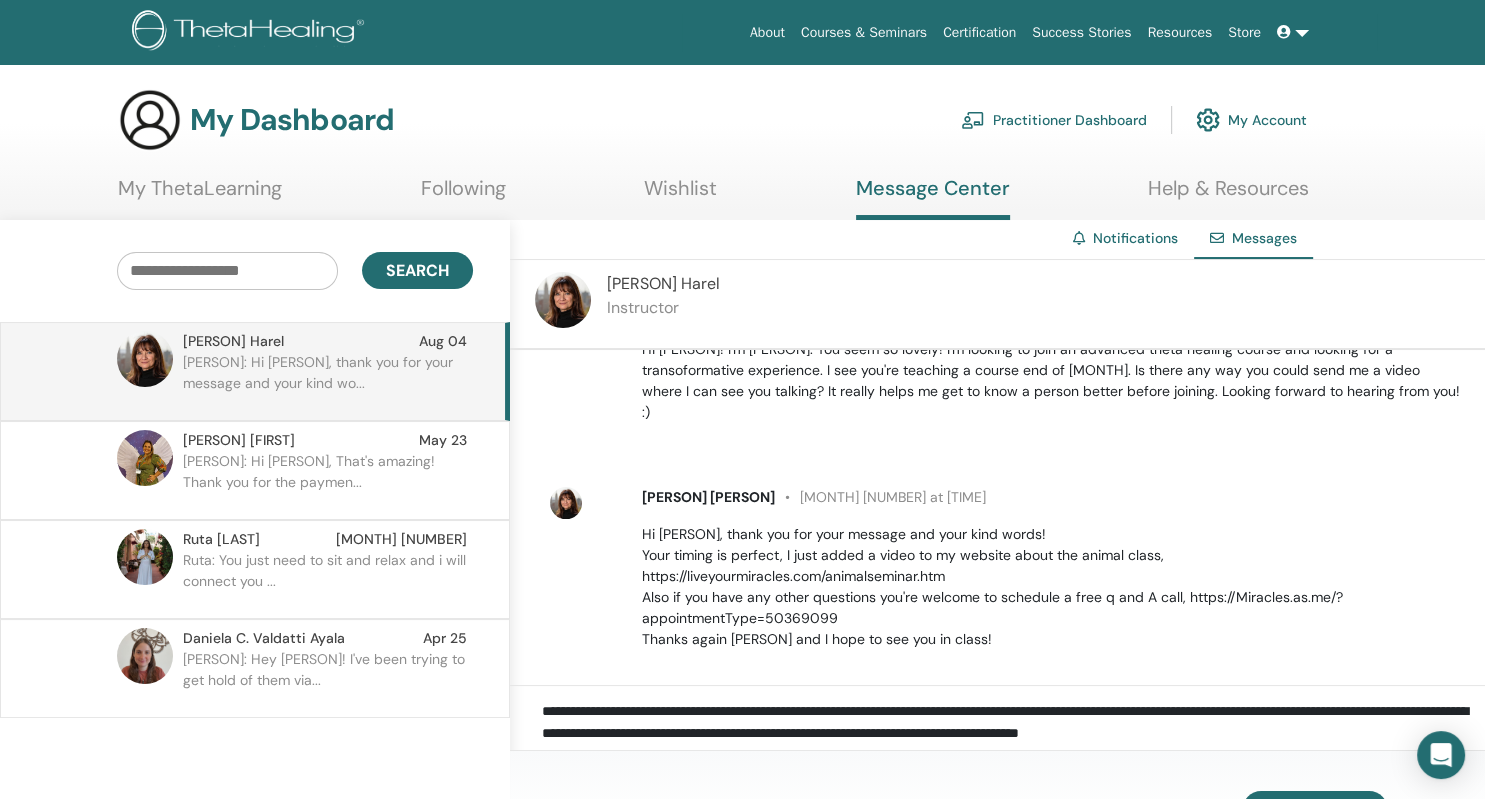 click on "**********" at bounding box center [1013, 726] 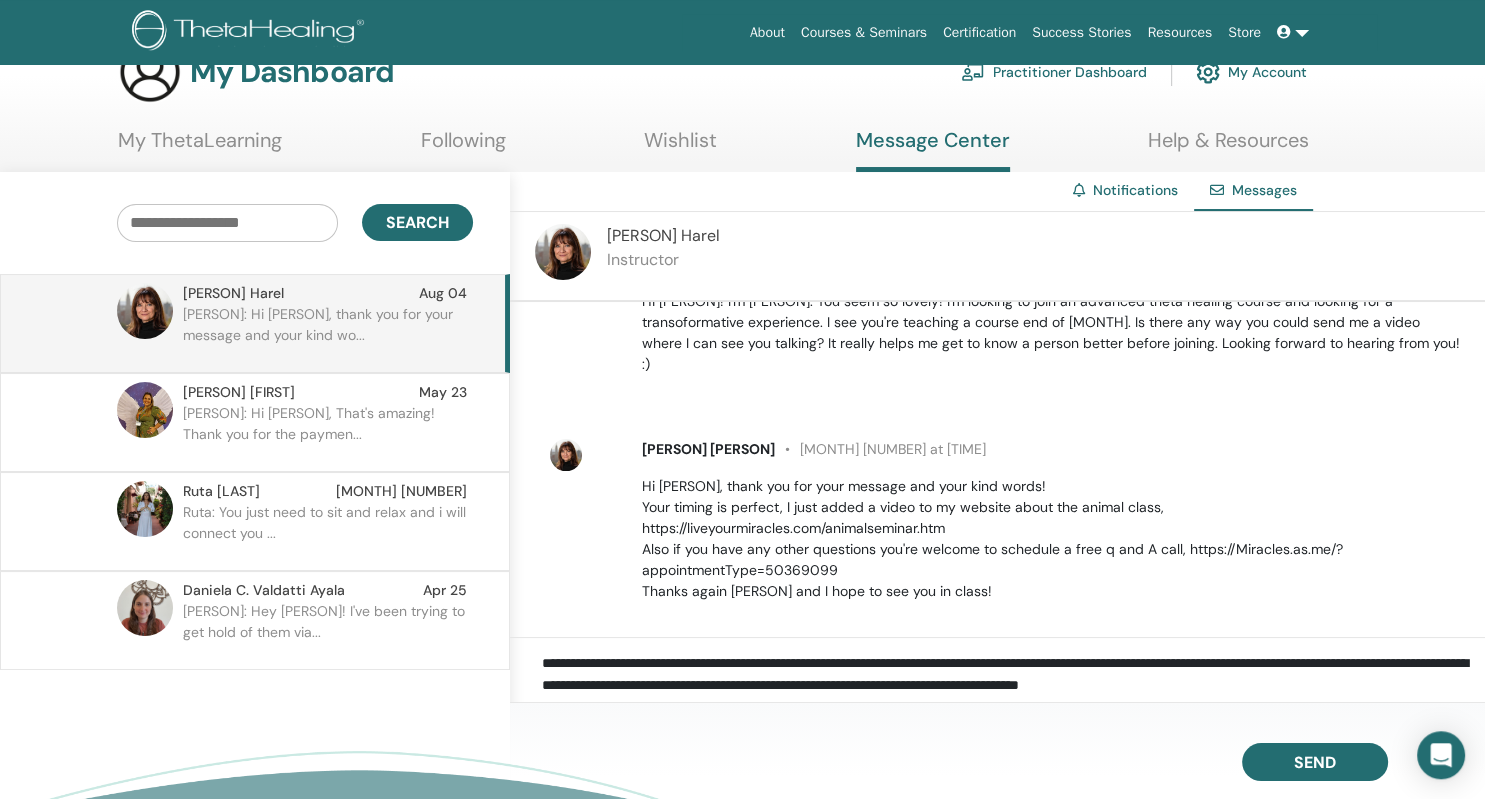 scroll, scrollTop: 0, scrollLeft: 0, axis: both 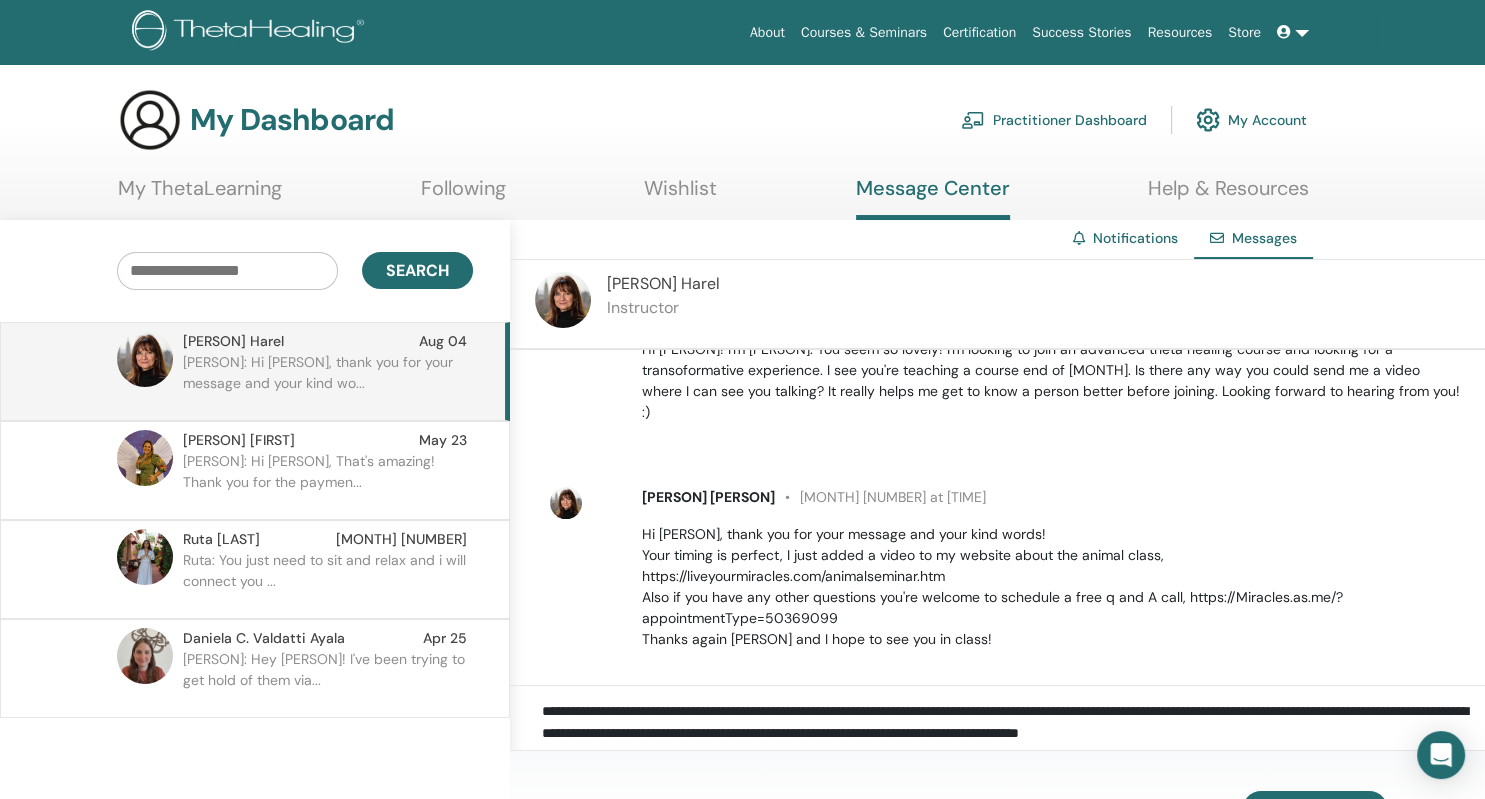 click on "**********" at bounding box center (1013, 726) 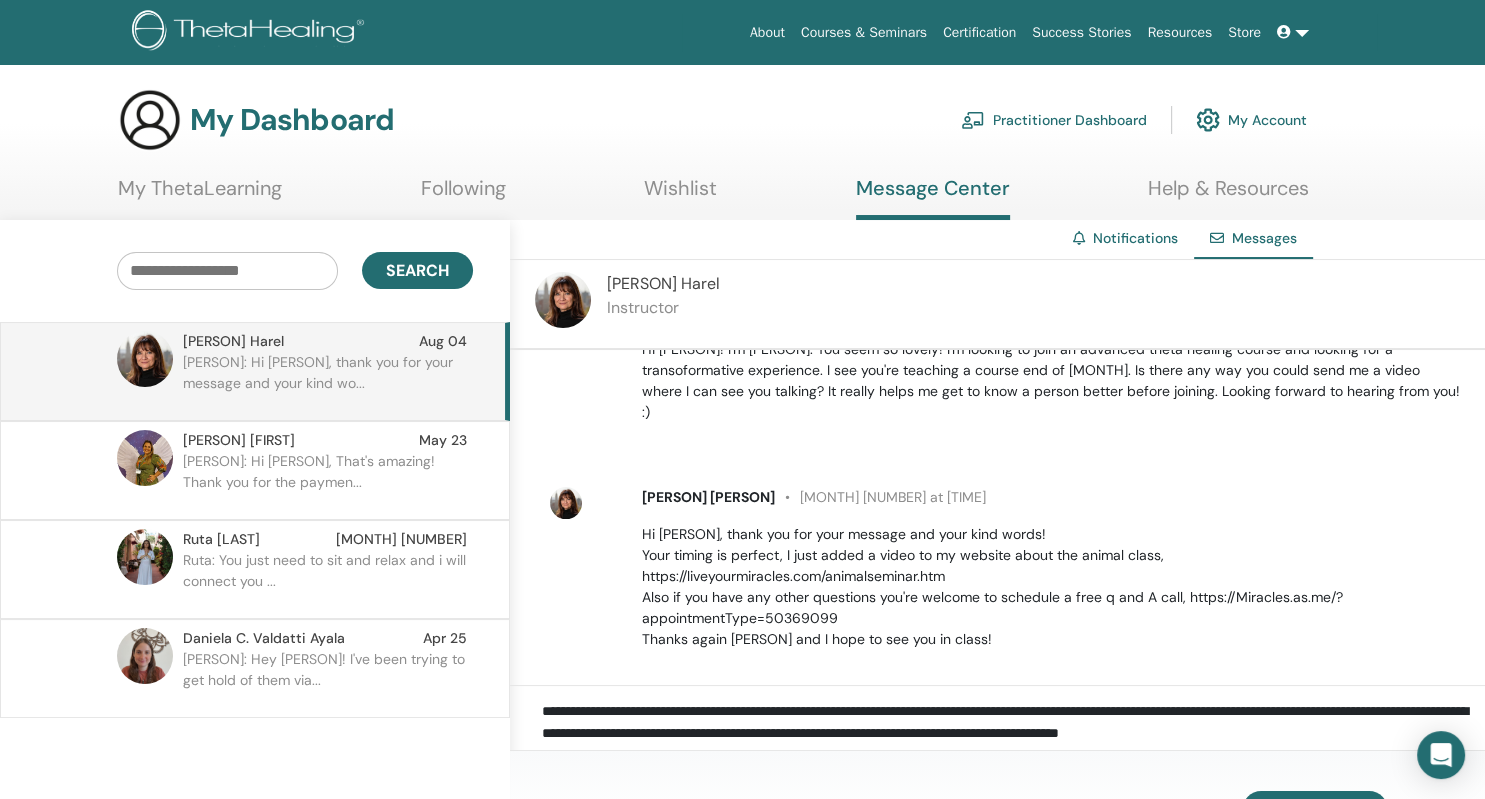 scroll, scrollTop: 12, scrollLeft: 0, axis: vertical 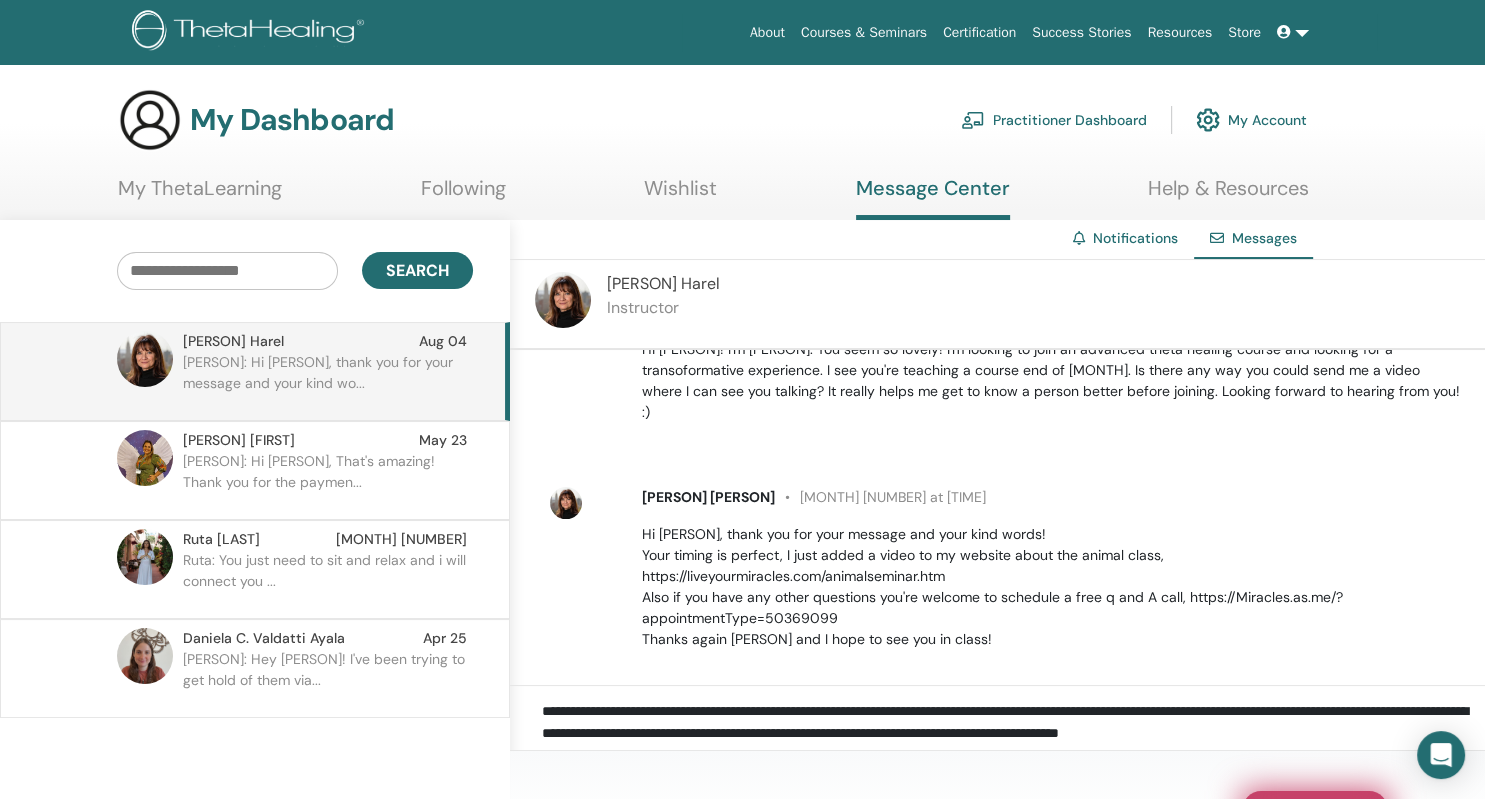 click on "Send" at bounding box center (1315, 810) 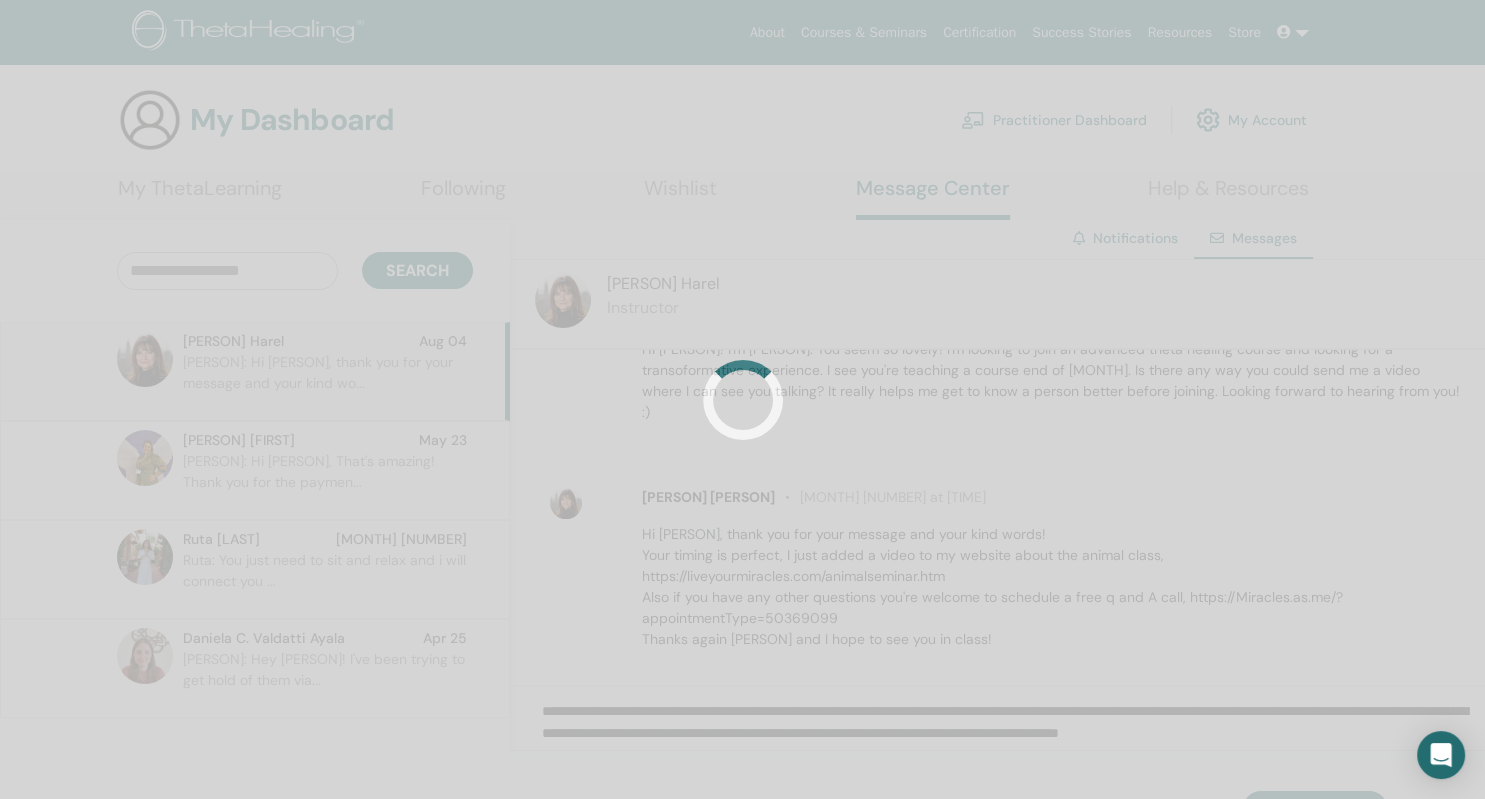 scroll, scrollTop: 0, scrollLeft: 0, axis: both 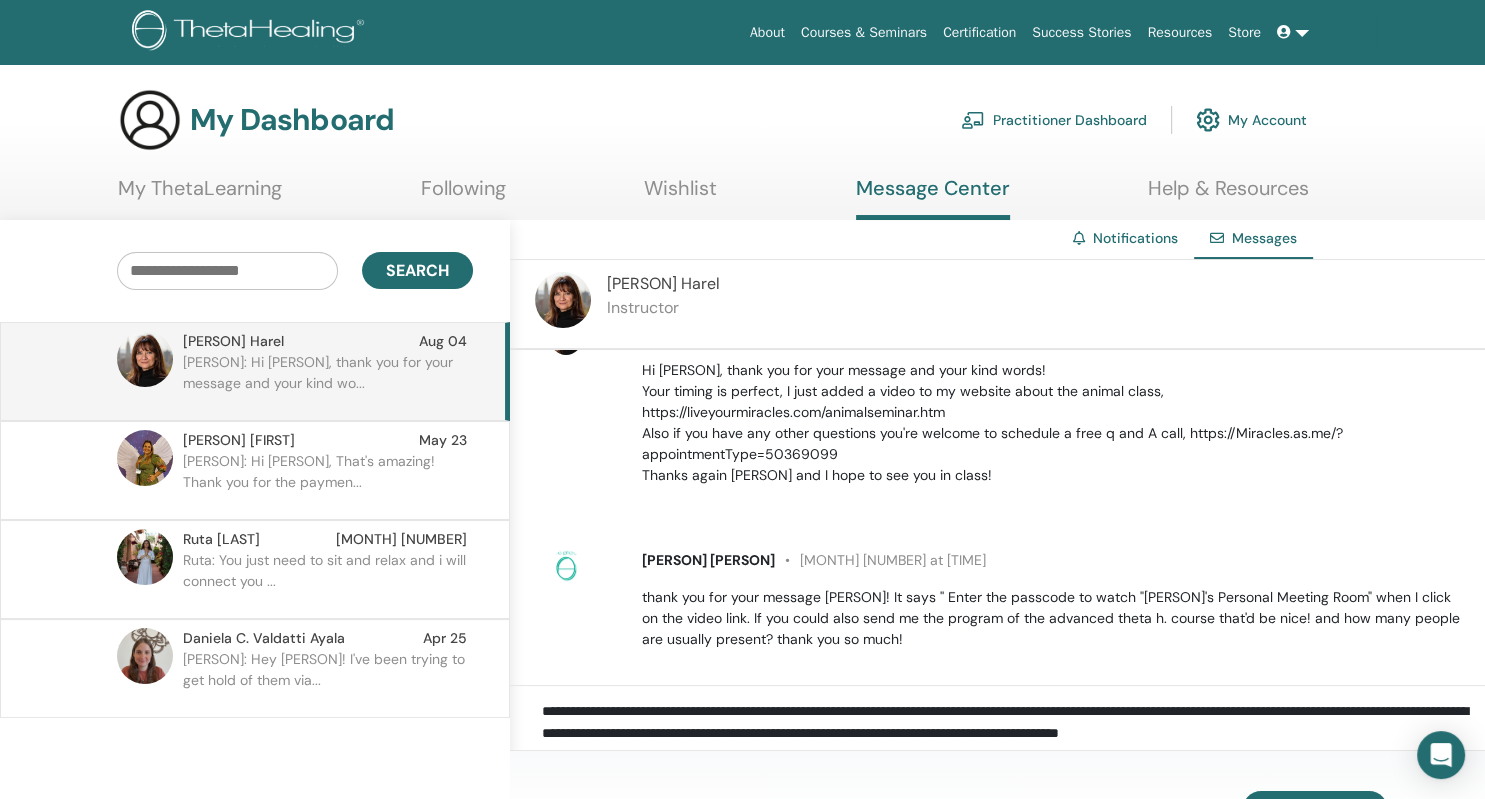 click on "Courses & Seminars" at bounding box center [864, 32] 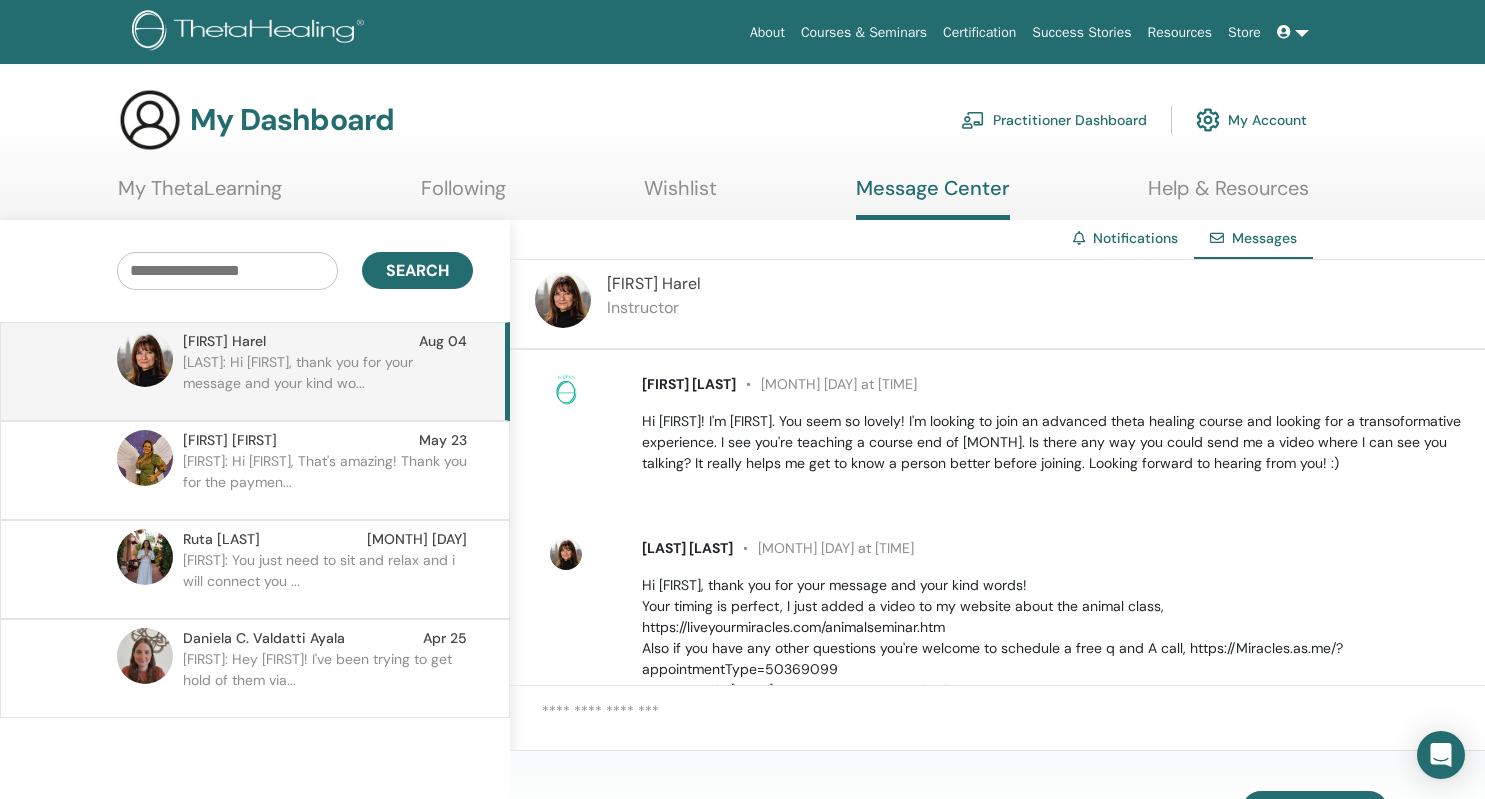 scroll, scrollTop: 0, scrollLeft: 0, axis: both 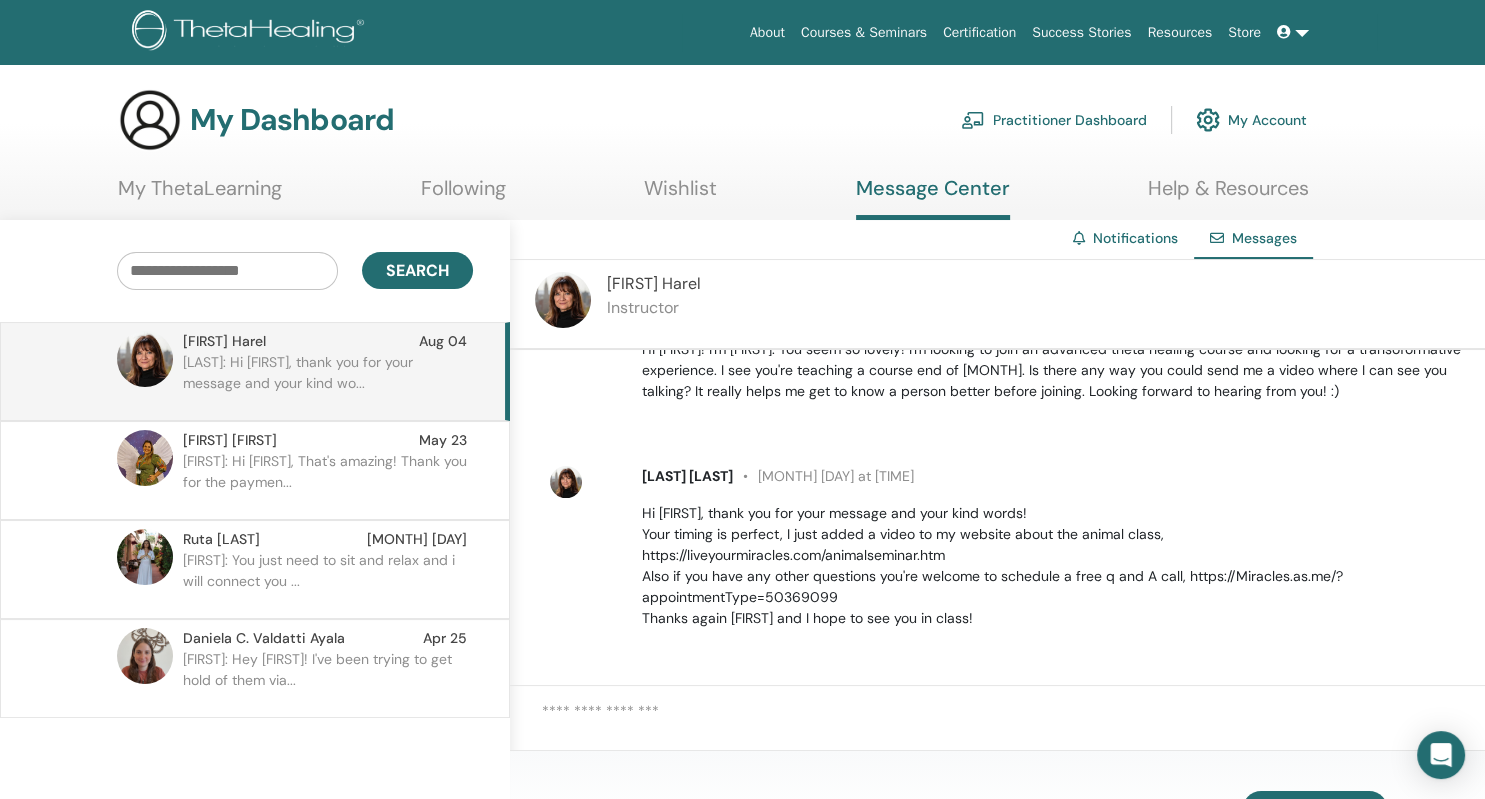 click on "Naomi   Harel" at bounding box center [654, 283] 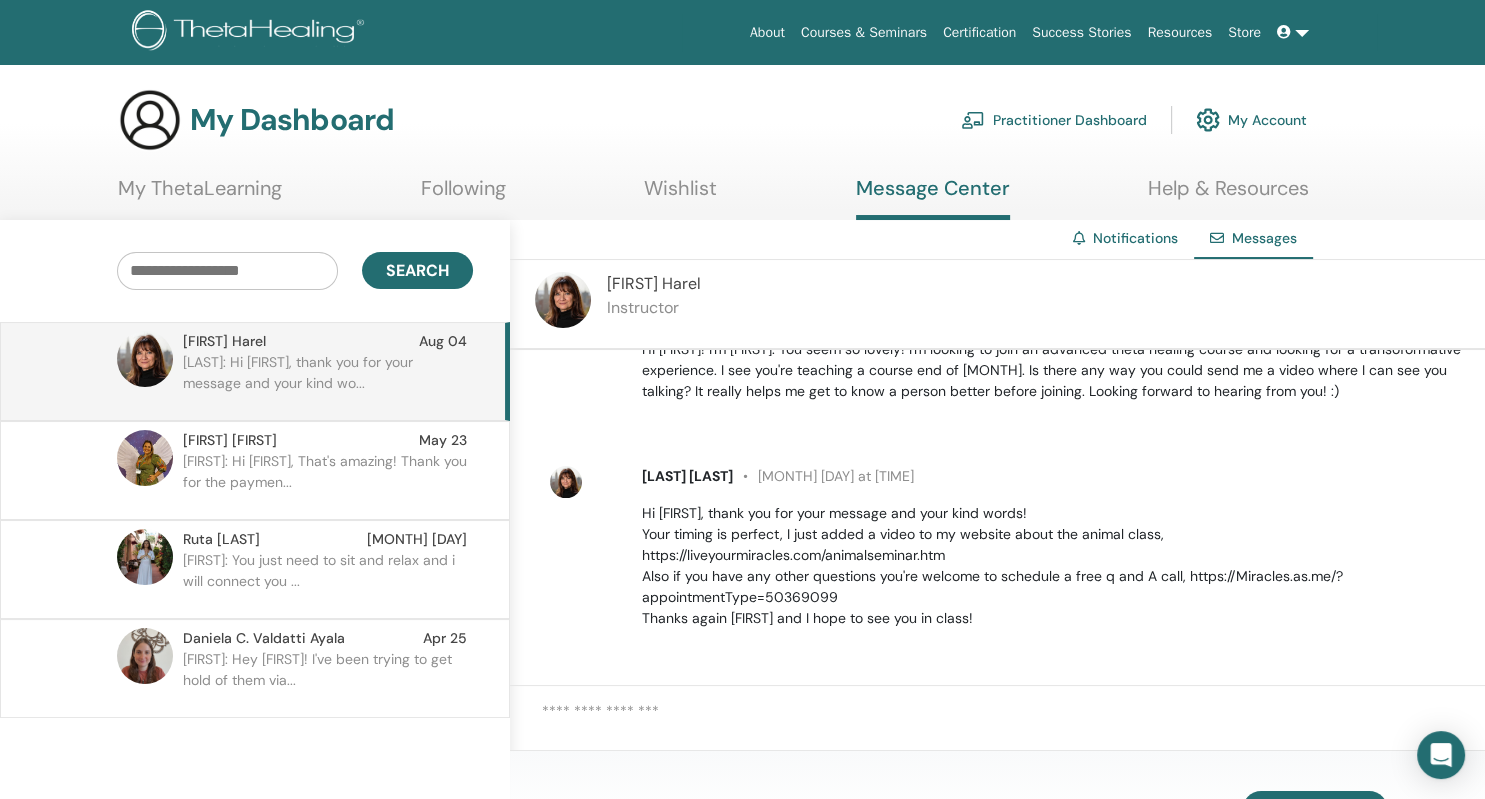 click on "[PERSON]: Hi [PERSON], thank you for your message and your kind wo..." at bounding box center [328, 382] 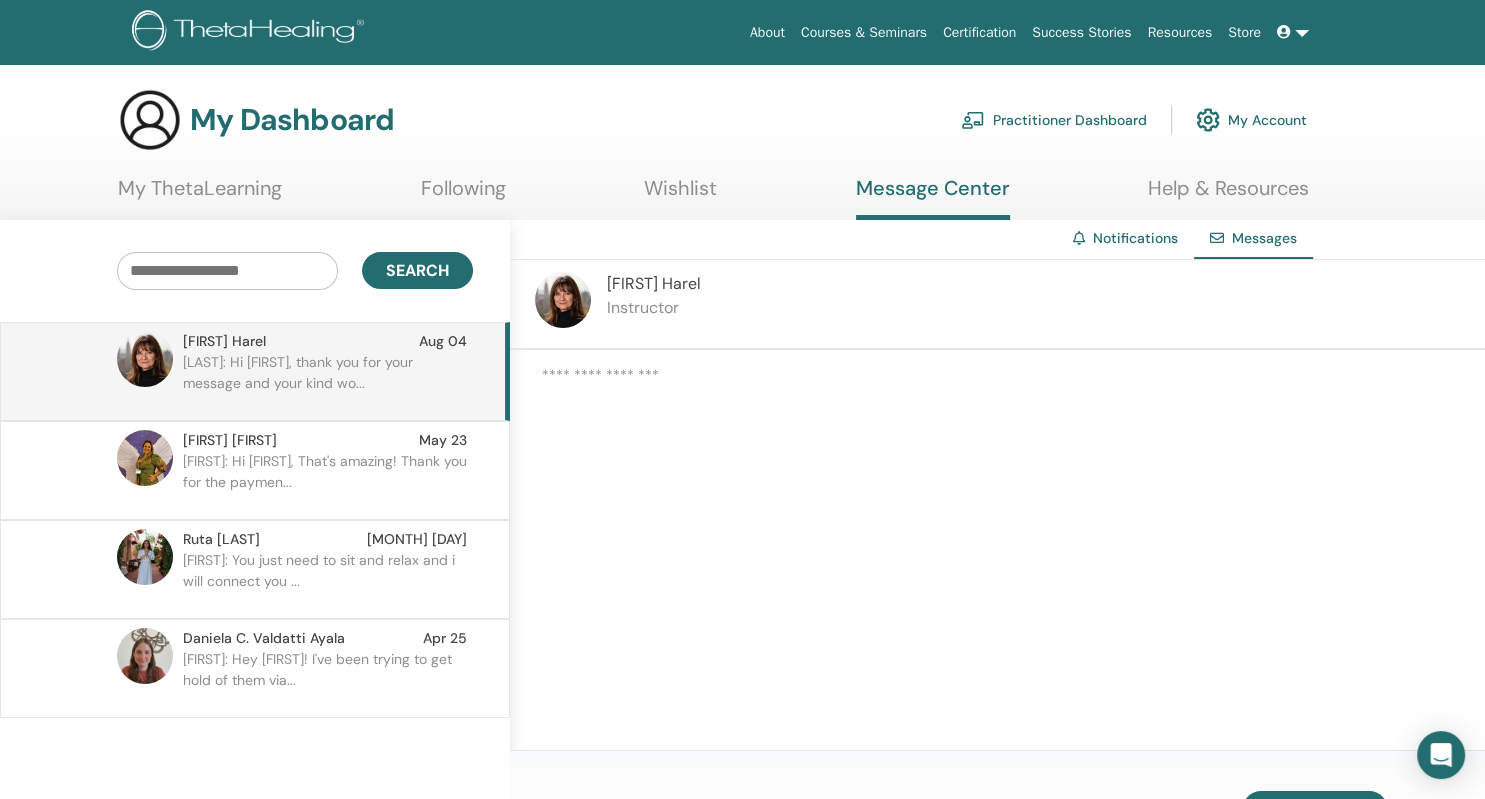 click on "[PERSON]   [PERSON]" at bounding box center (224, 341) 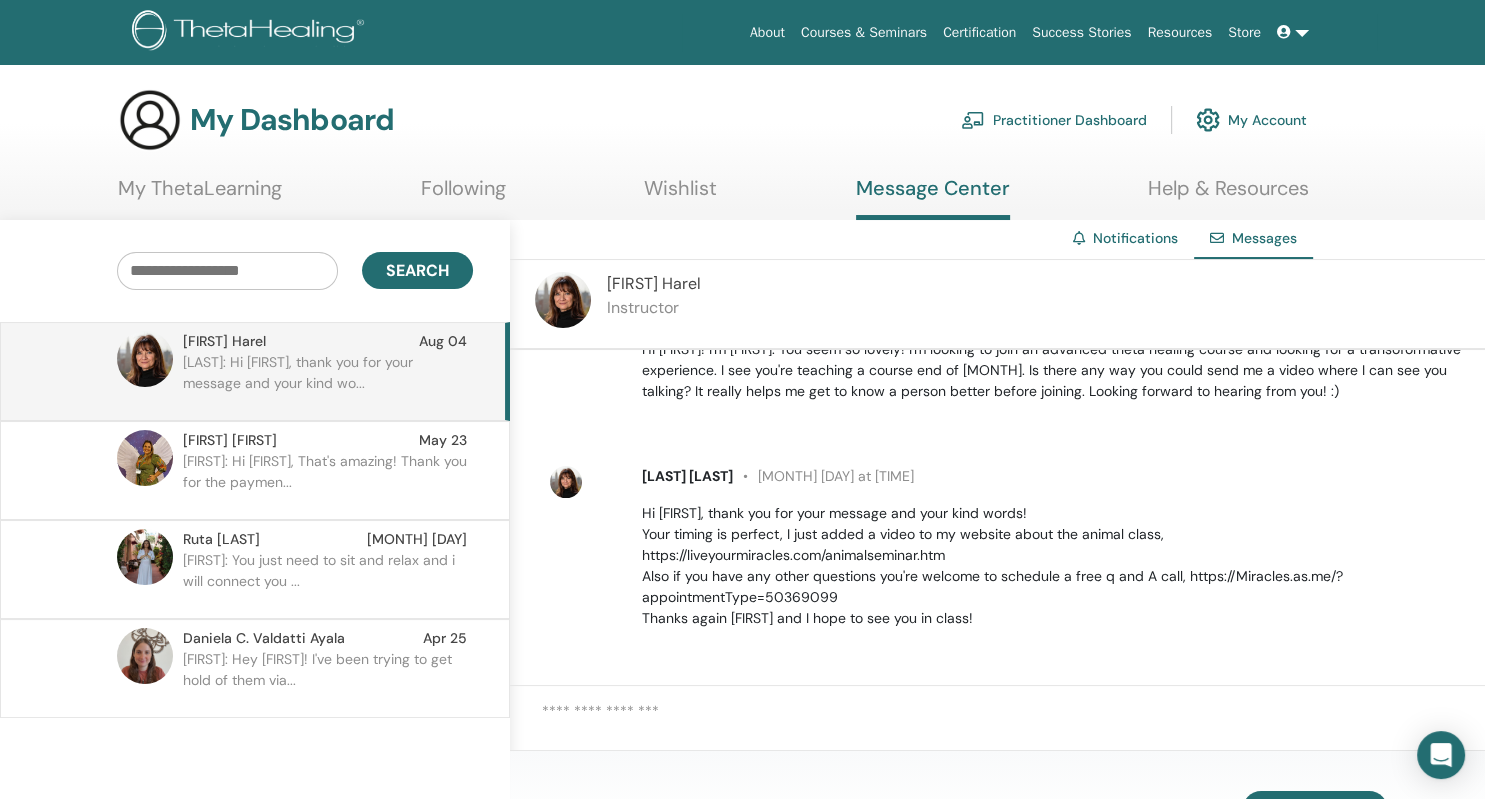 scroll, scrollTop: 72, scrollLeft: 0, axis: vertical 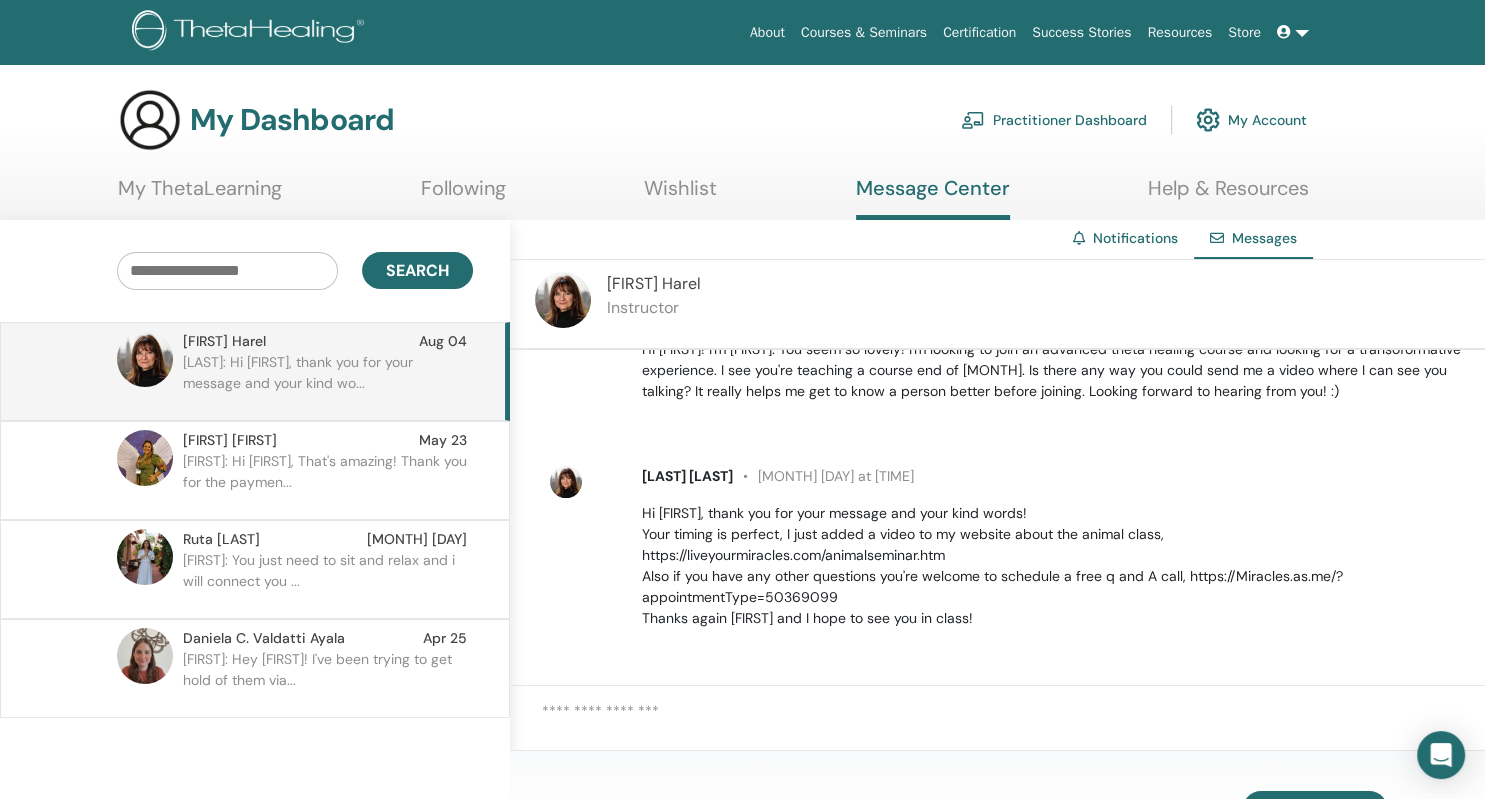 click on "Hi [PERSON]! I'm [PERSON]. You seem so lovely! I'm looking to join an advanced theta healing course and looking for a transoformative experience. I see you're teaching a course end of [MONTH]. Is there any way you could send me a video where I can see you talking? It really helps me get to know a person better before joining. Looking forward to hearing from you! :)" at bounding box center [1052, 370] 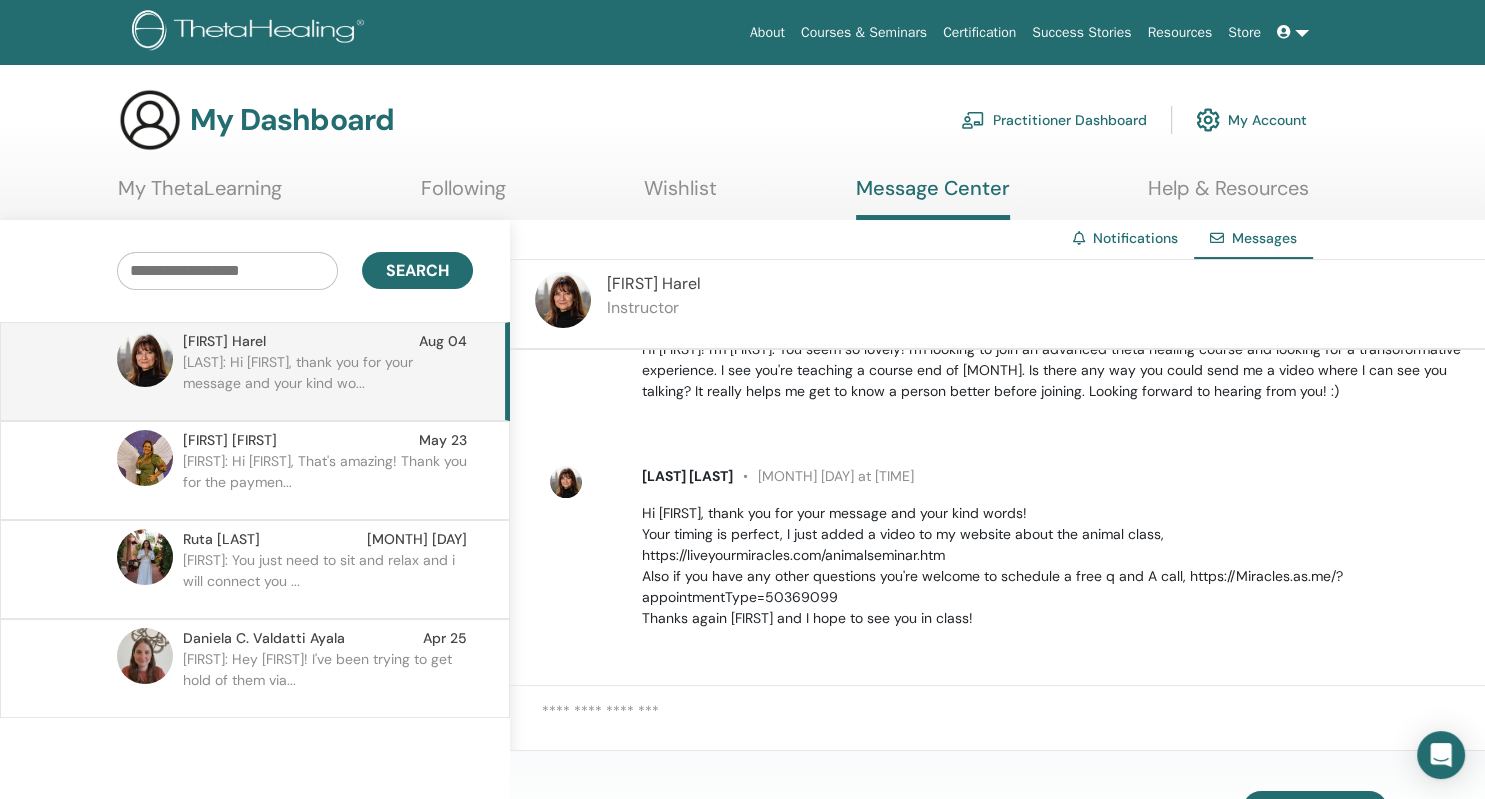 click on "[PERSON]   [PERSON]" at bounding box center [654, 283] 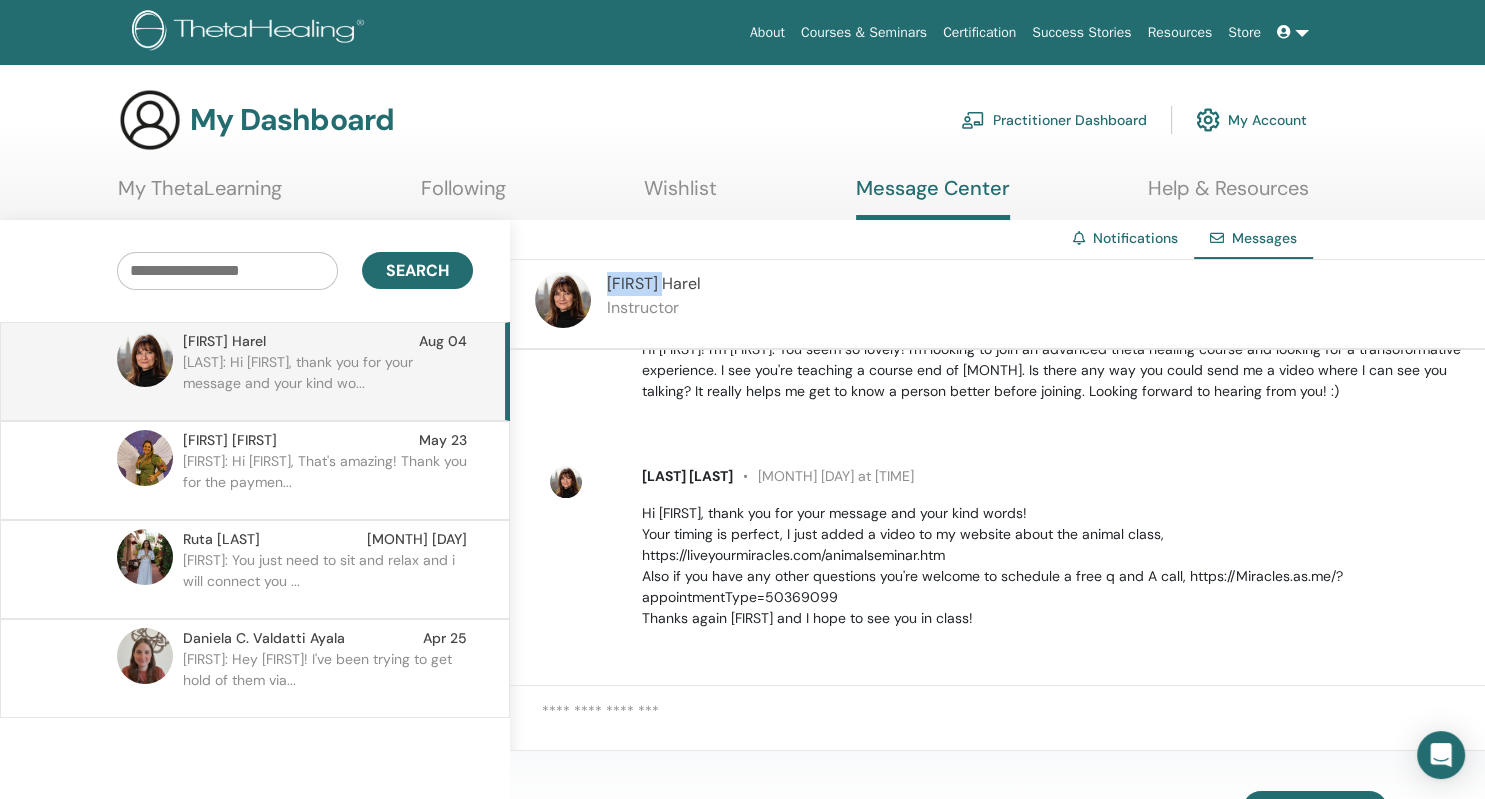 click on "[PERSON]   [PERSON]" at bounding box center [654, 283] 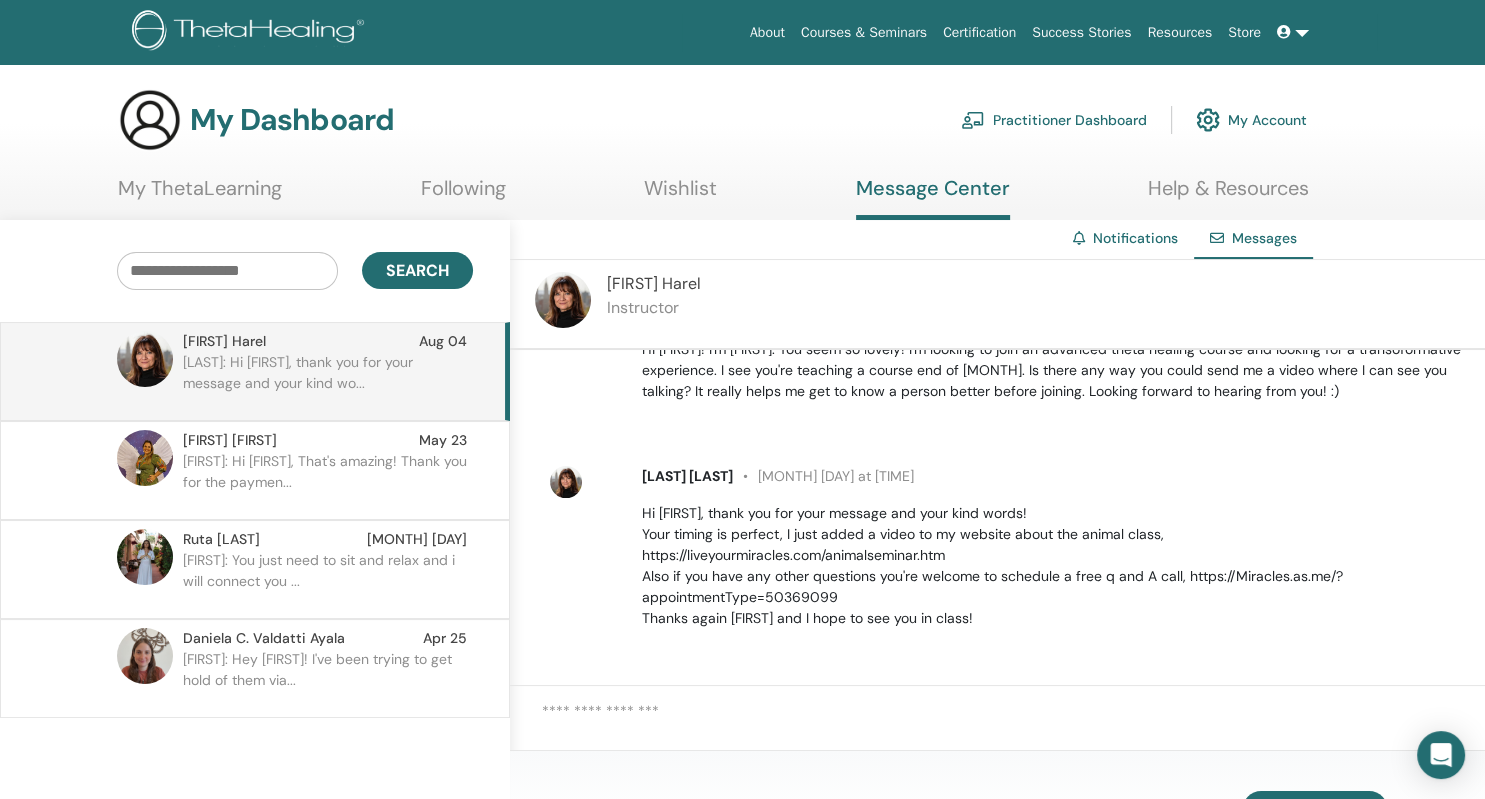 click on "[PERSON] [PERSON]" at bounding box center (687, 476) 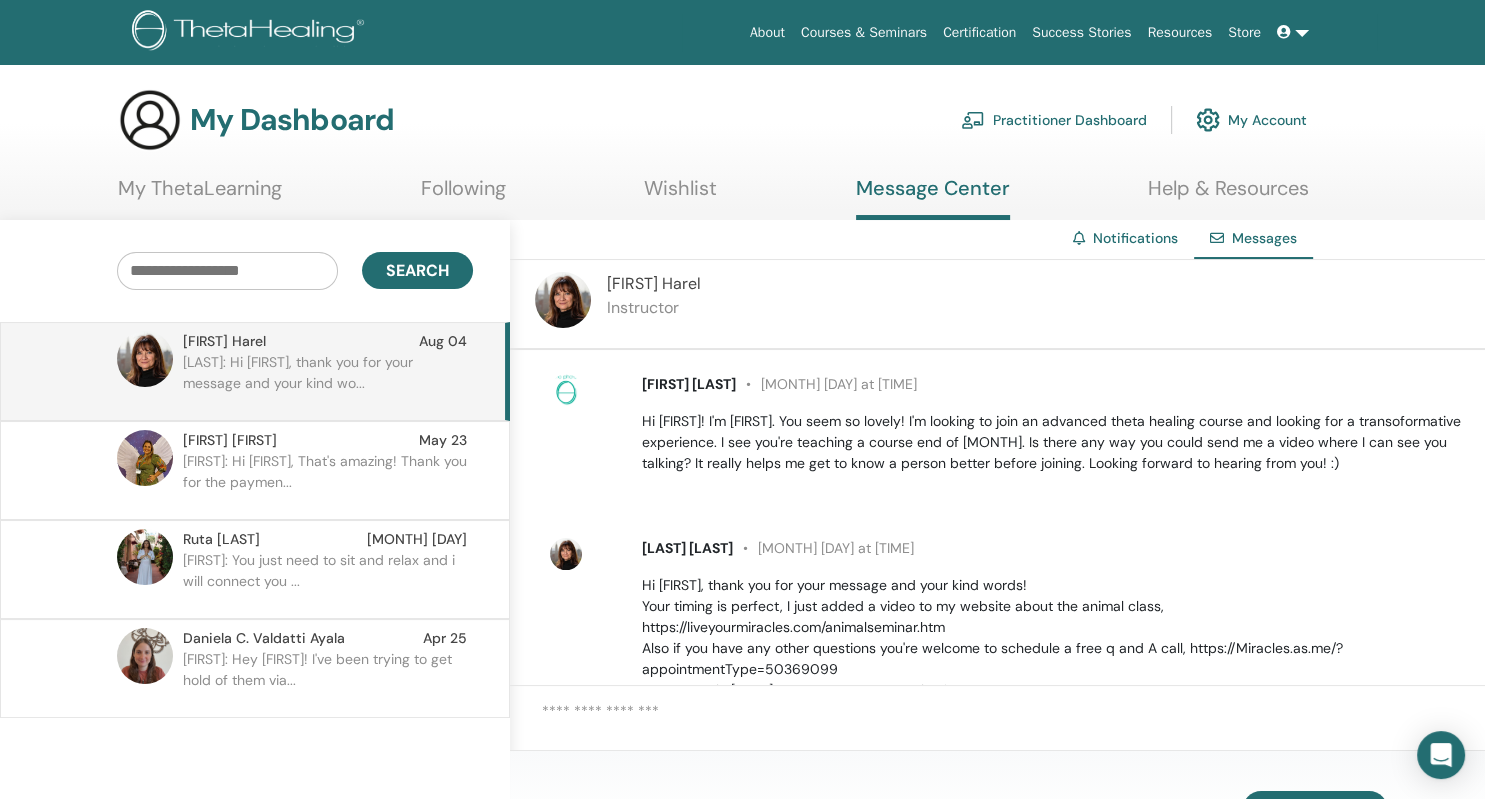 click on "[PERSON] [PERSON]" at bounding box center (689, 384) 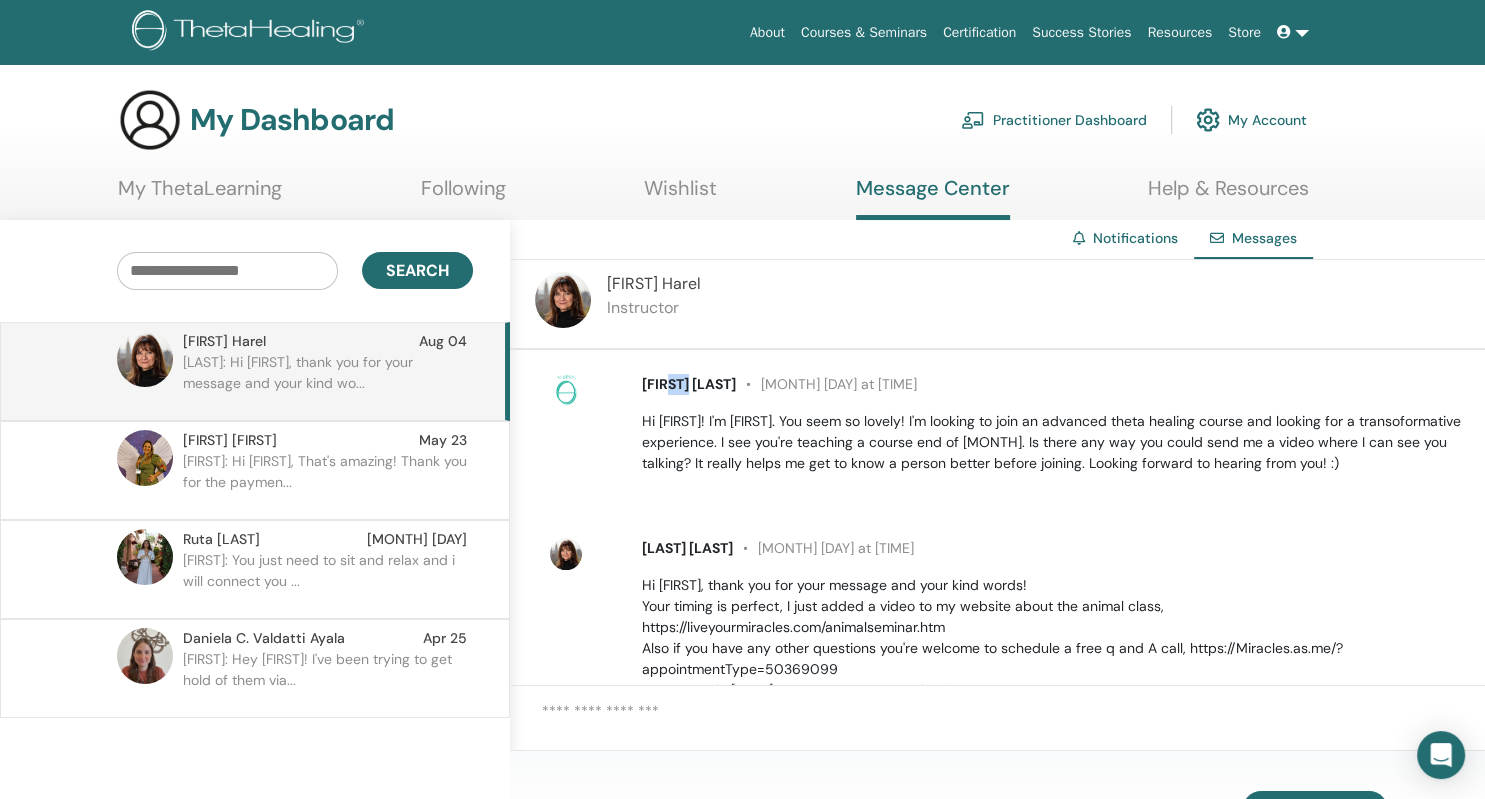 click on "[PERSON]: Hi [PERSON], thank you for your message and your kind wo..." at bounding box center [328, 382] 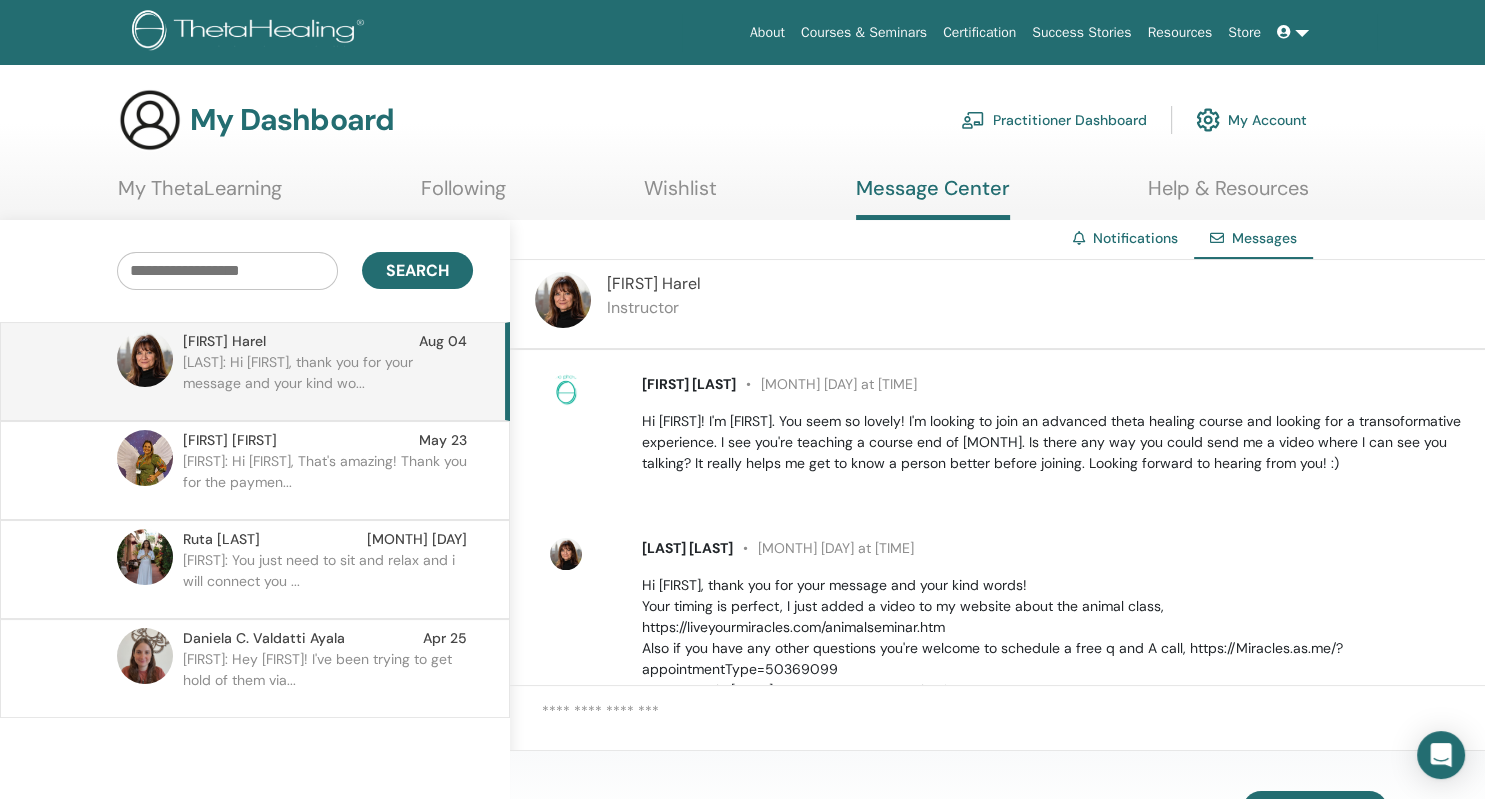click on "[PERSON]   [PERSON]" at bounding box center [654, 283] 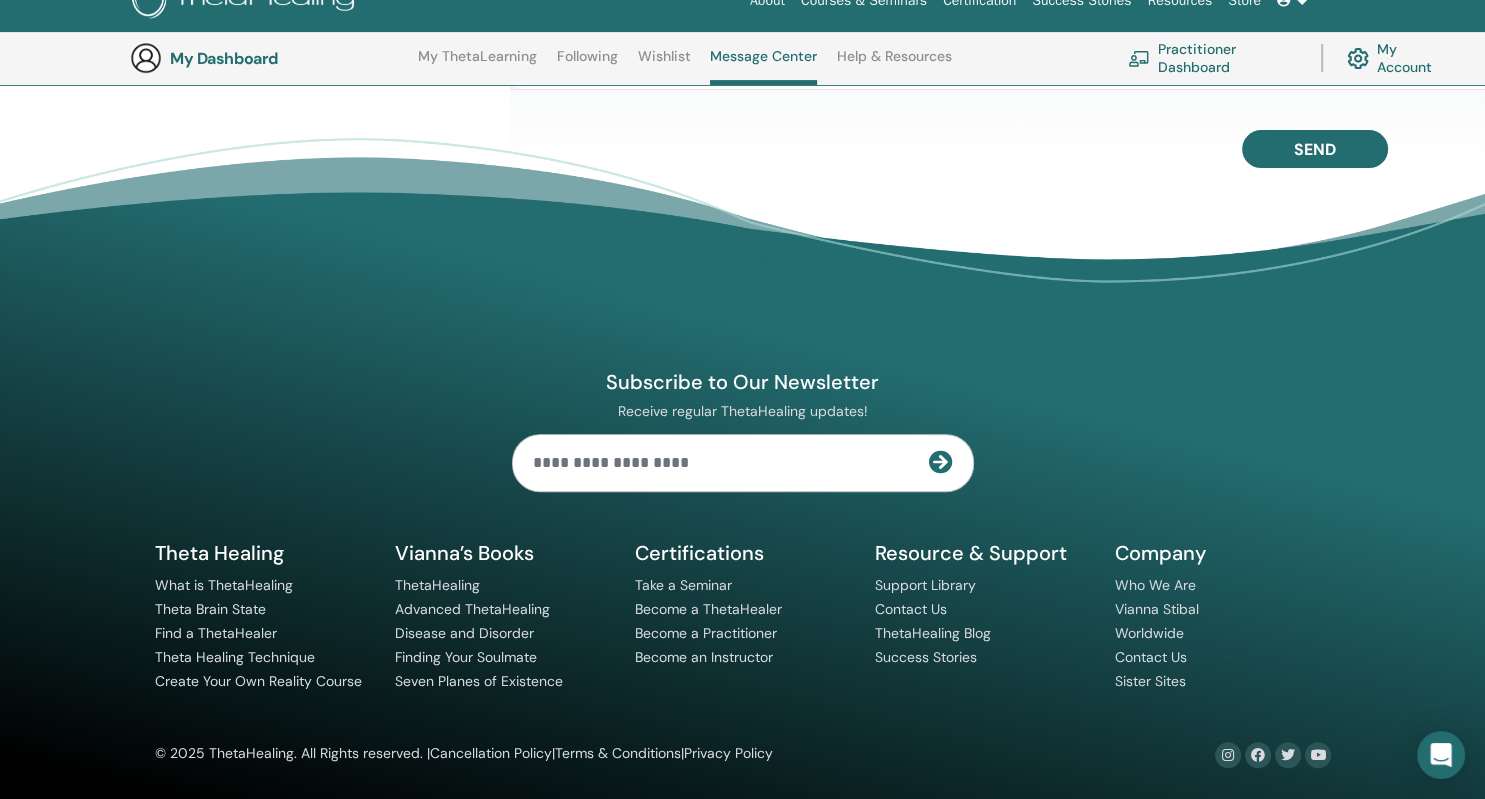scroll, scrollTop: 0, scrollLeft: 0, axis: both 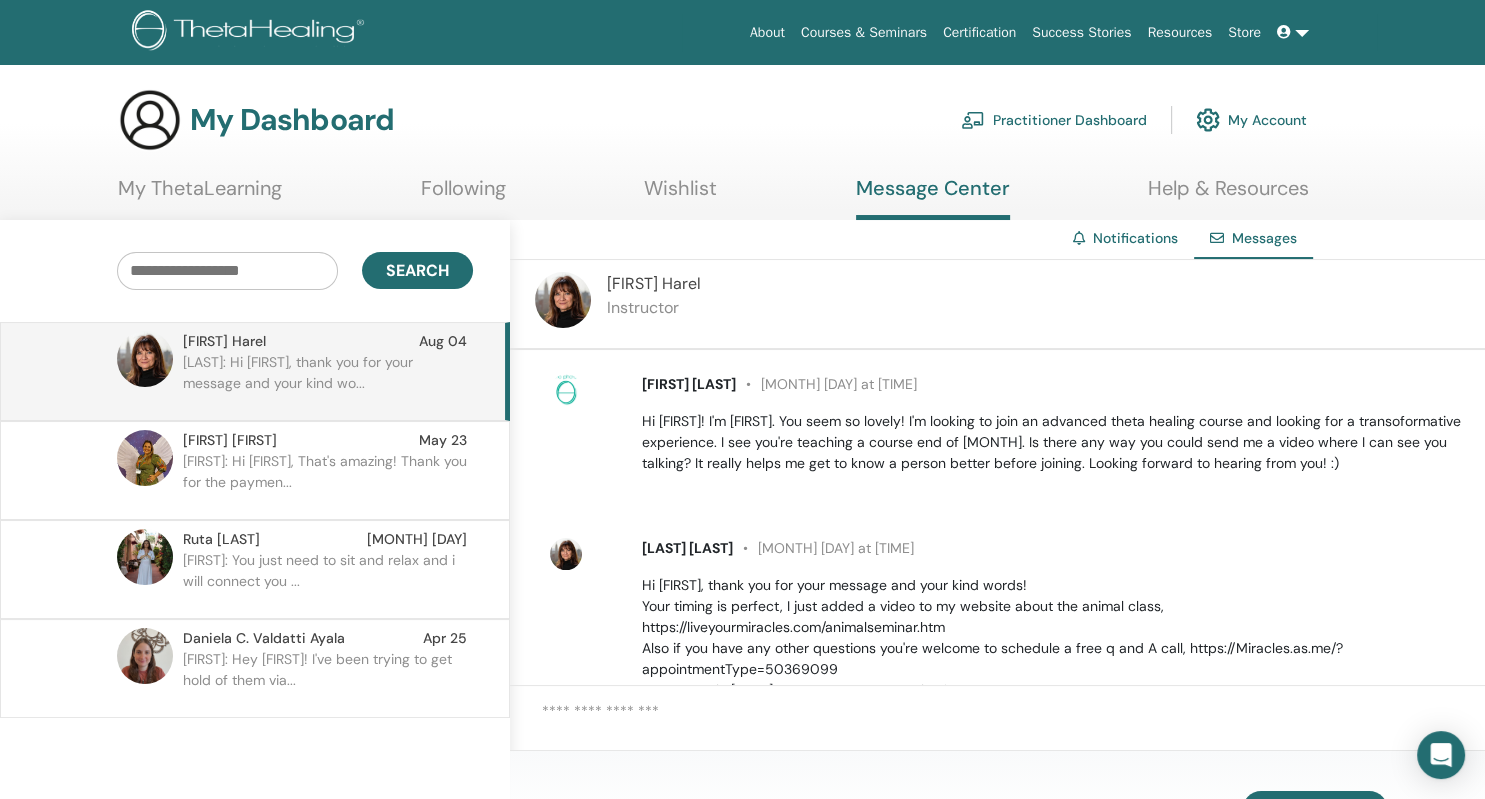 click on "Courses & Seminars" at bounding box center [864, 32] 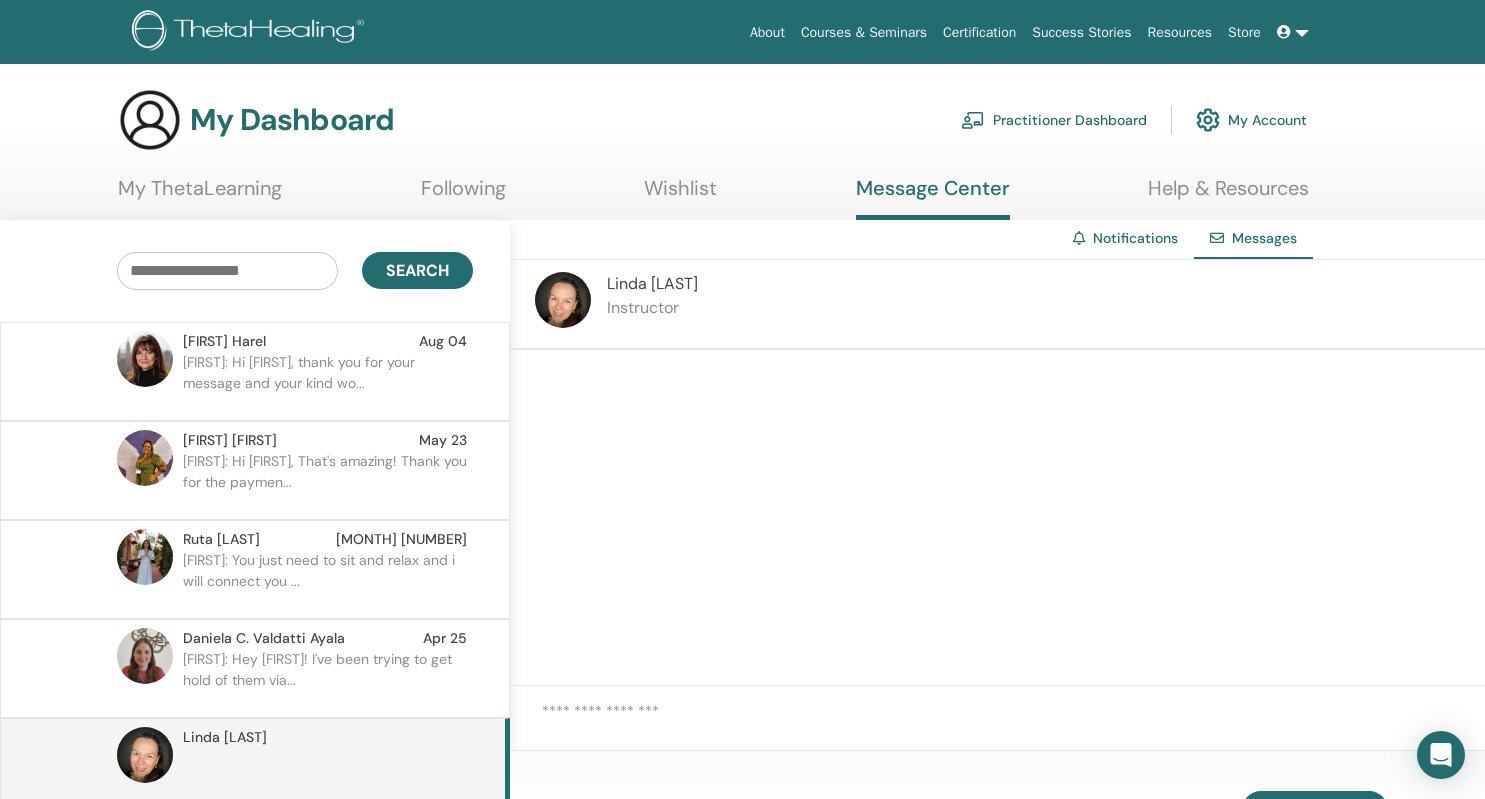 scroll, scrollTop: 0, scrollLeft: 0, axis: both 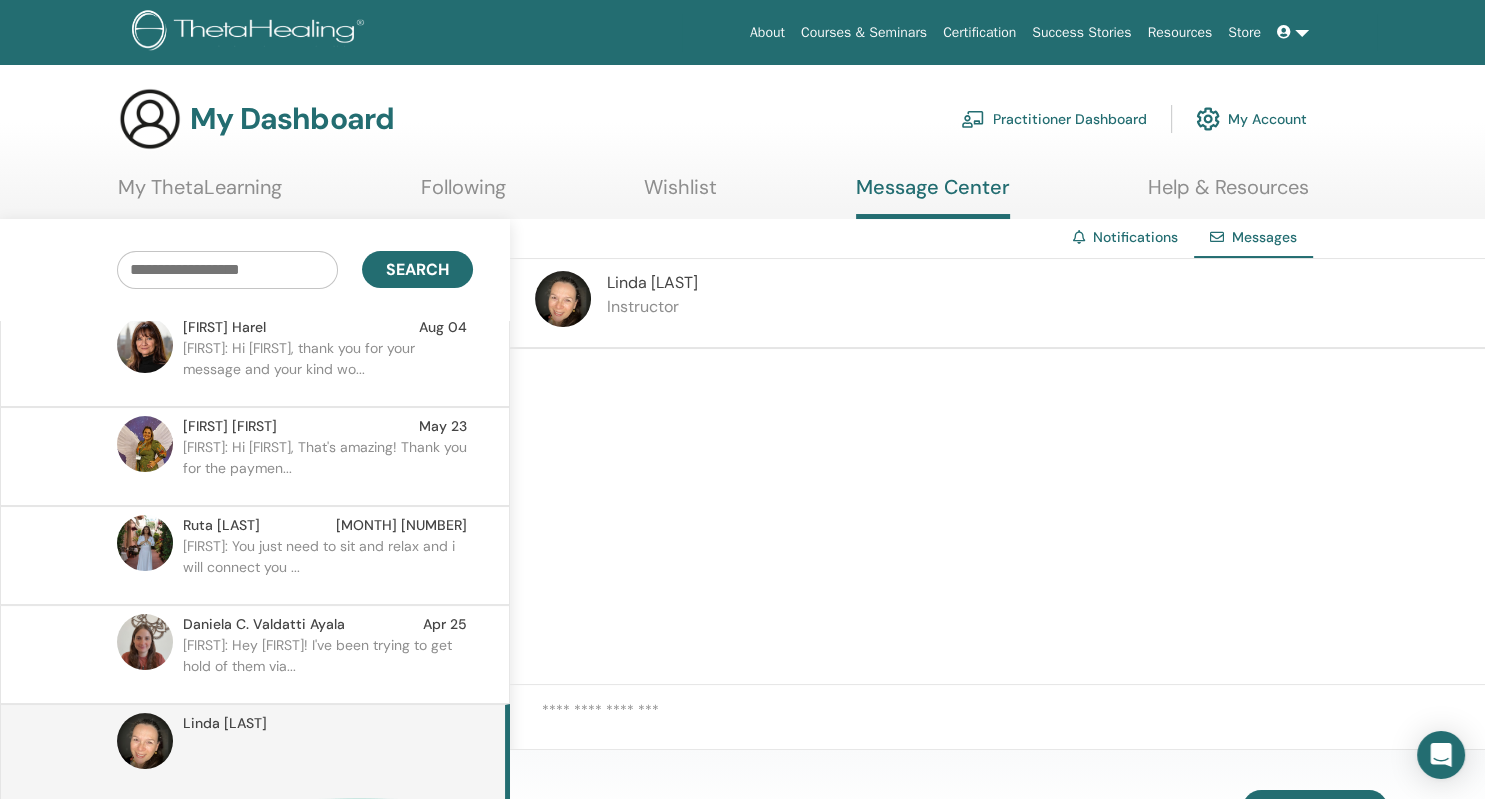 drag, startPoint x: 614, startPoint y: 730, endPoint x: 628, endPoint y: 727, distance: 14.3178215 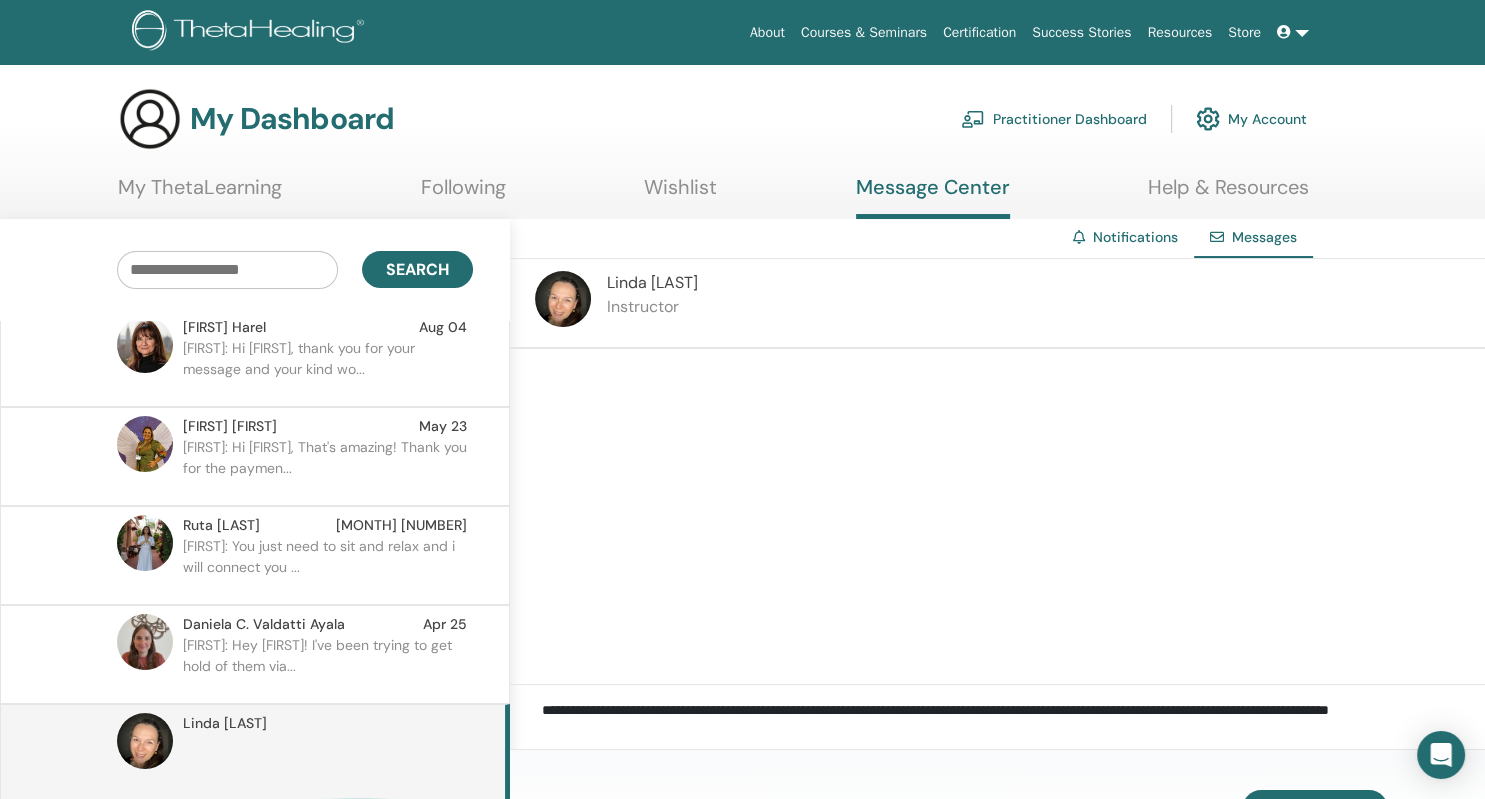 scroll, scrollTop: 14, scrollLeft: 0, axis: vertical 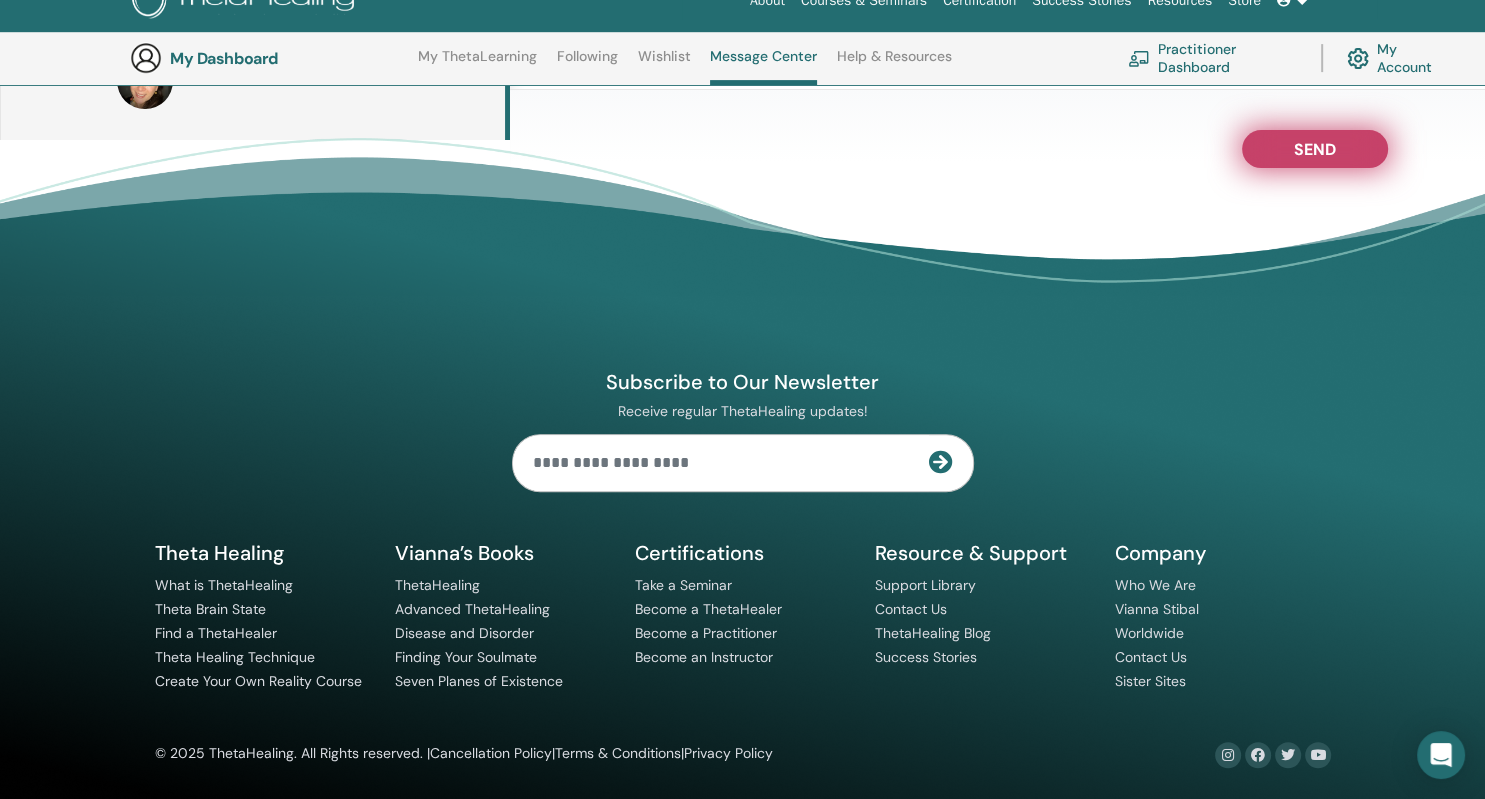 type on "**********" 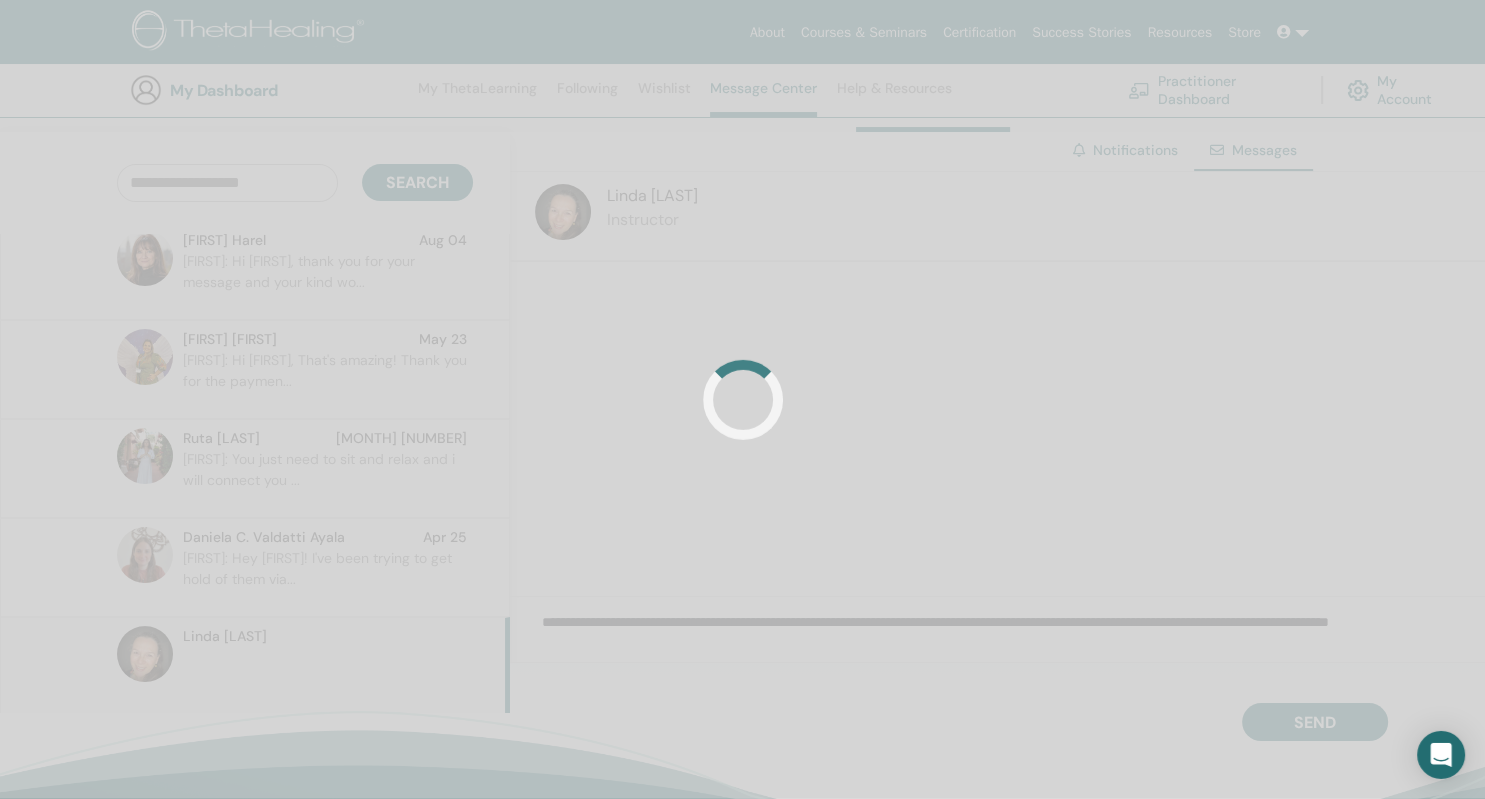 scroll, scrollTop: 0, scrollLeft: 0, axis: both 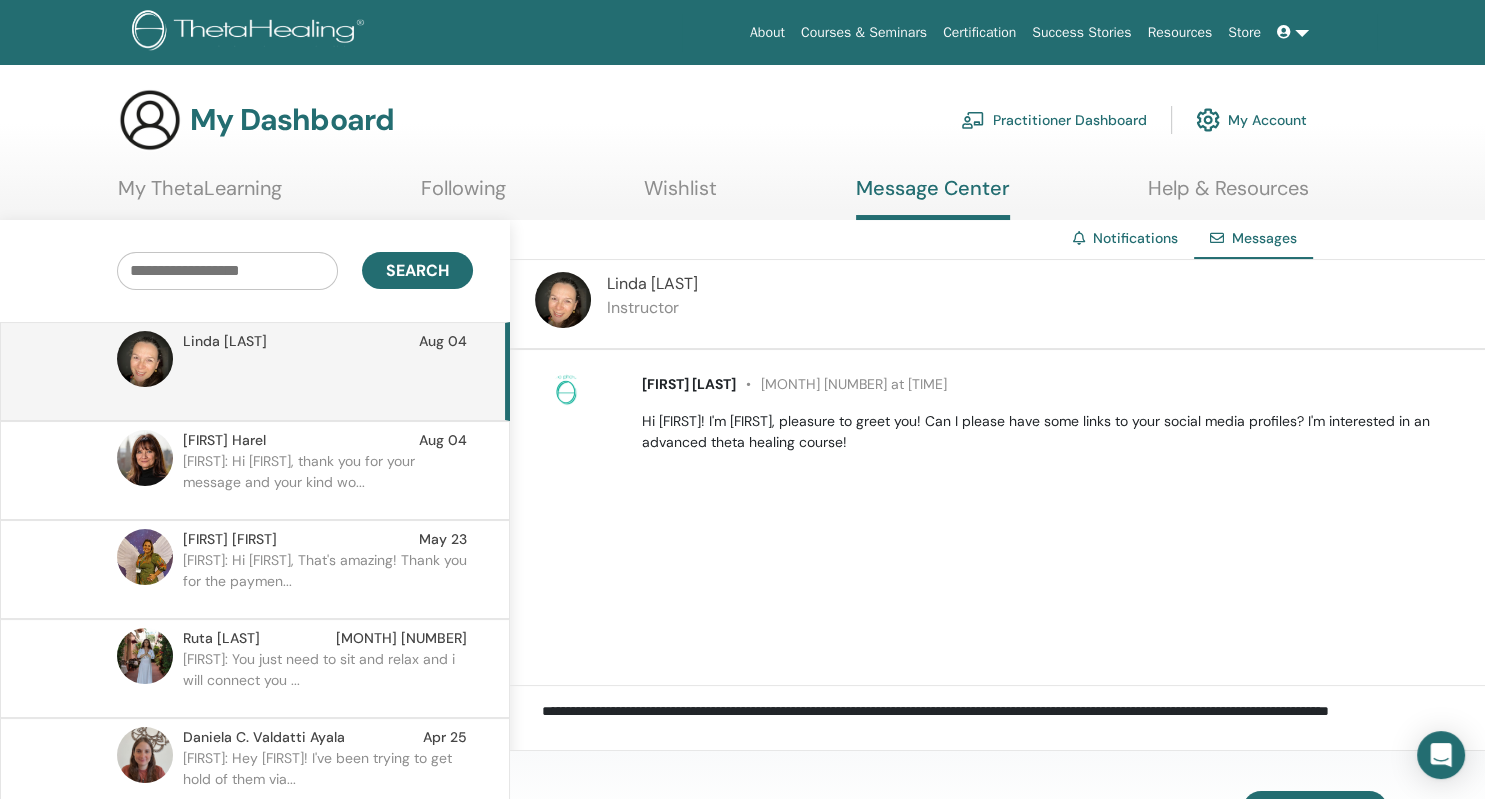 click on "[PERSON]: Hi [PERSON], thank you for your message and your kind wo..." at bounding box center [328, 481] 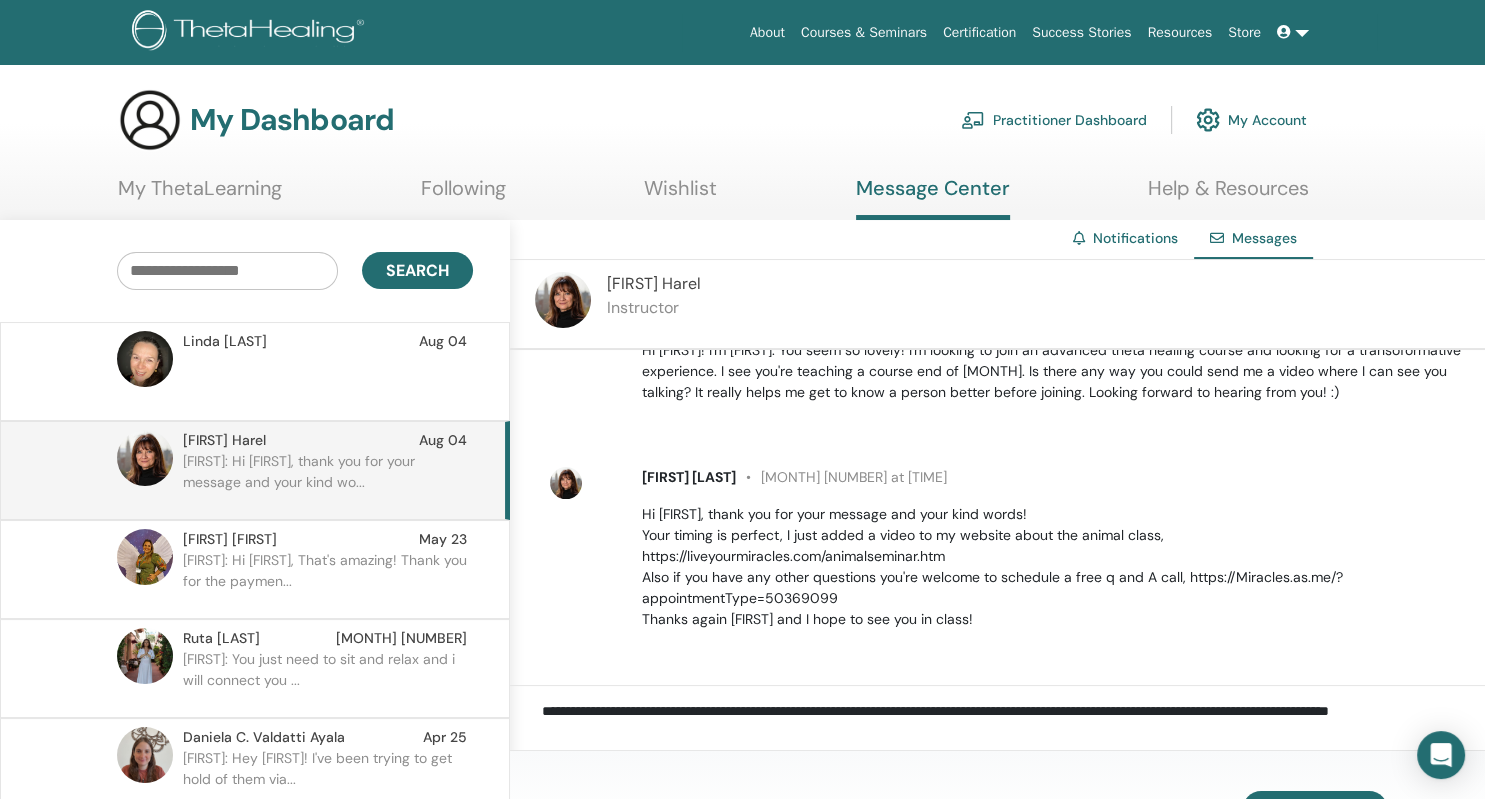 scroll, scrollTop: 72, scrollLeft: 0, axis: vertical 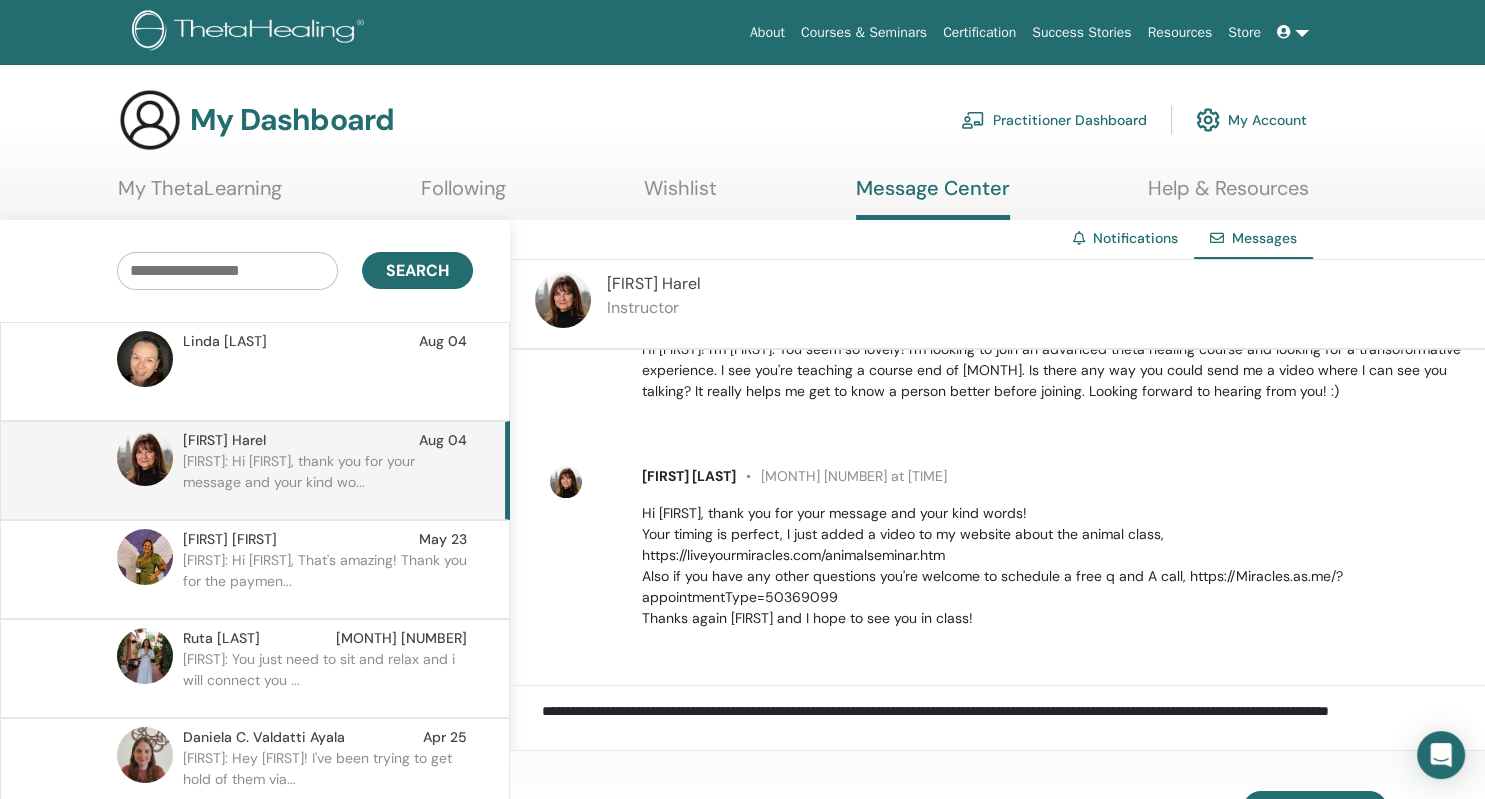 click on "[PERSON]   [PERSON] Instructor" at bounding box center (654, 304) 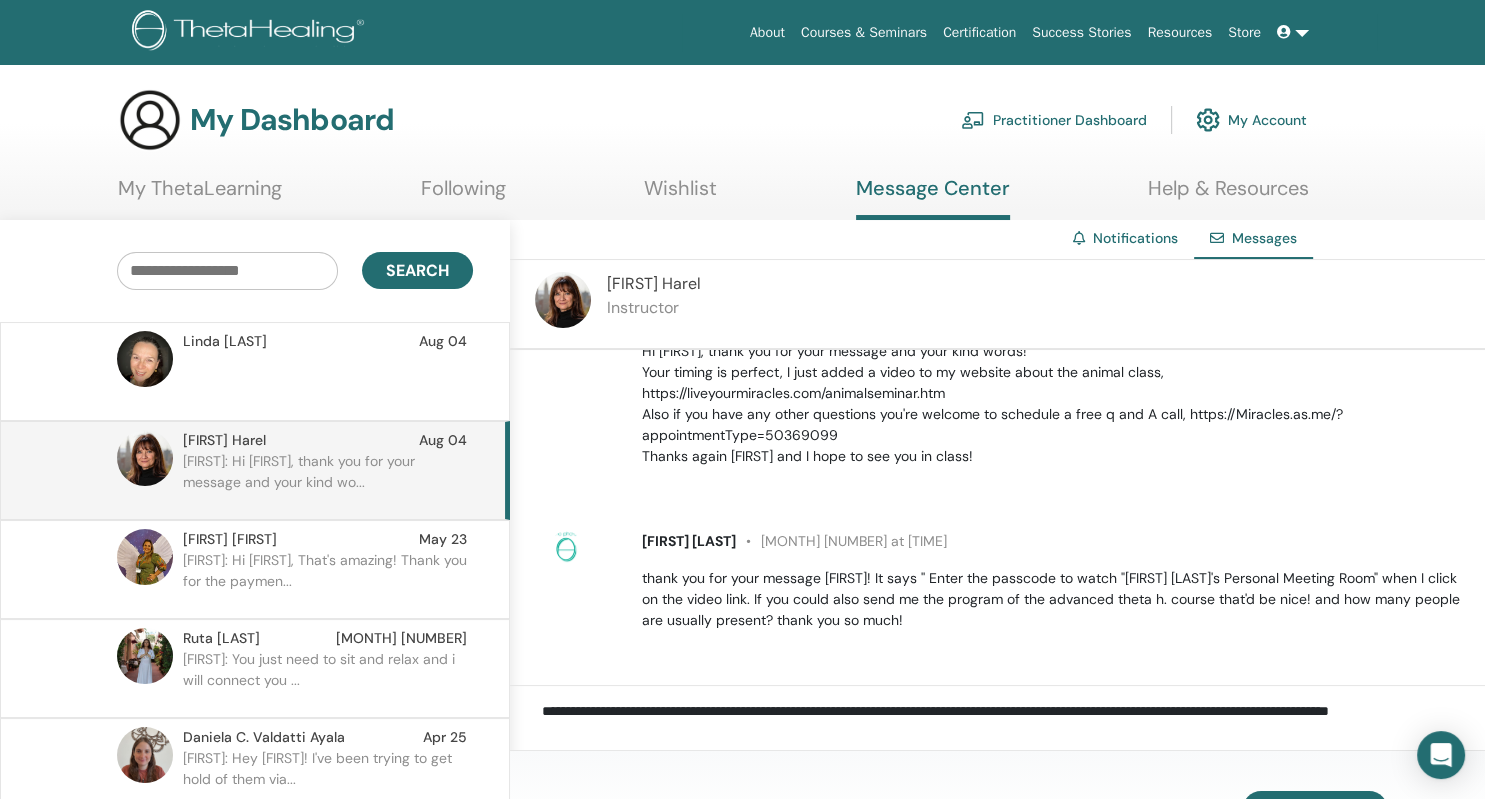 scroll, scrollTop: 236, scrollLeft: 0, axis: vertical 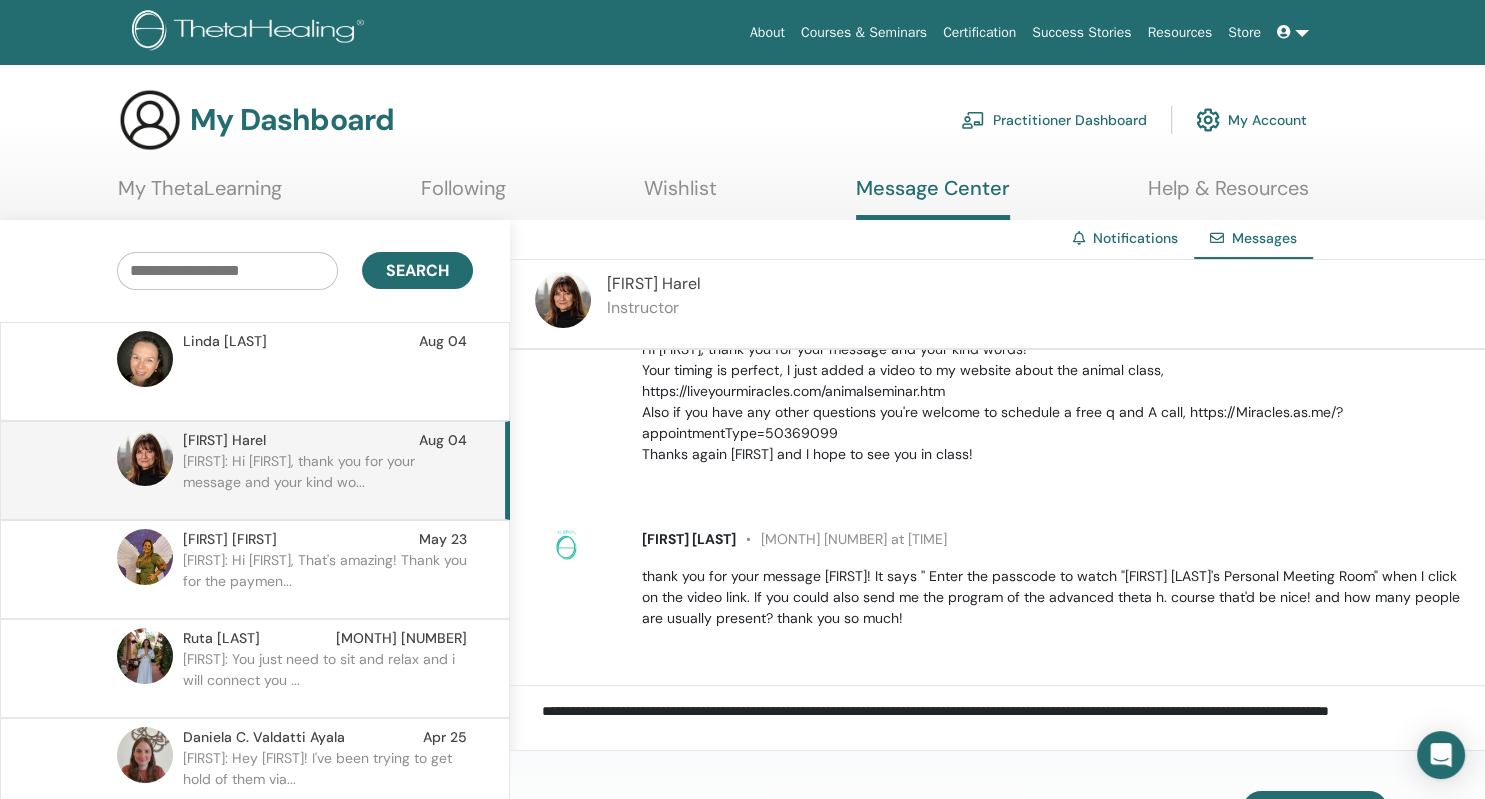 click on "My Dashboard
Practitioner Dashboard
My Account" at bounding box center (712, 120) 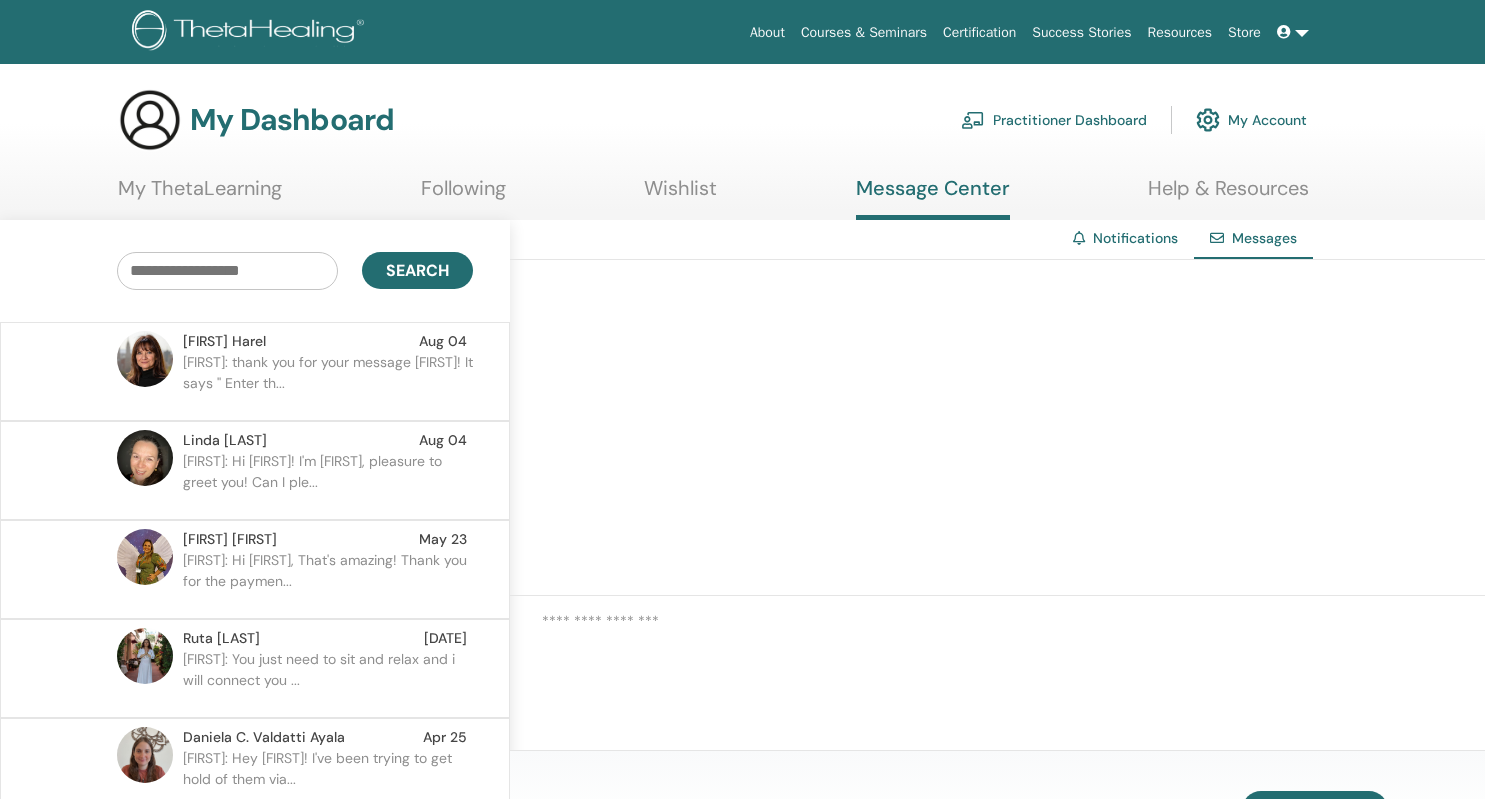 scroll, scrollTop: 0, scrollLeft: 0, axis: both 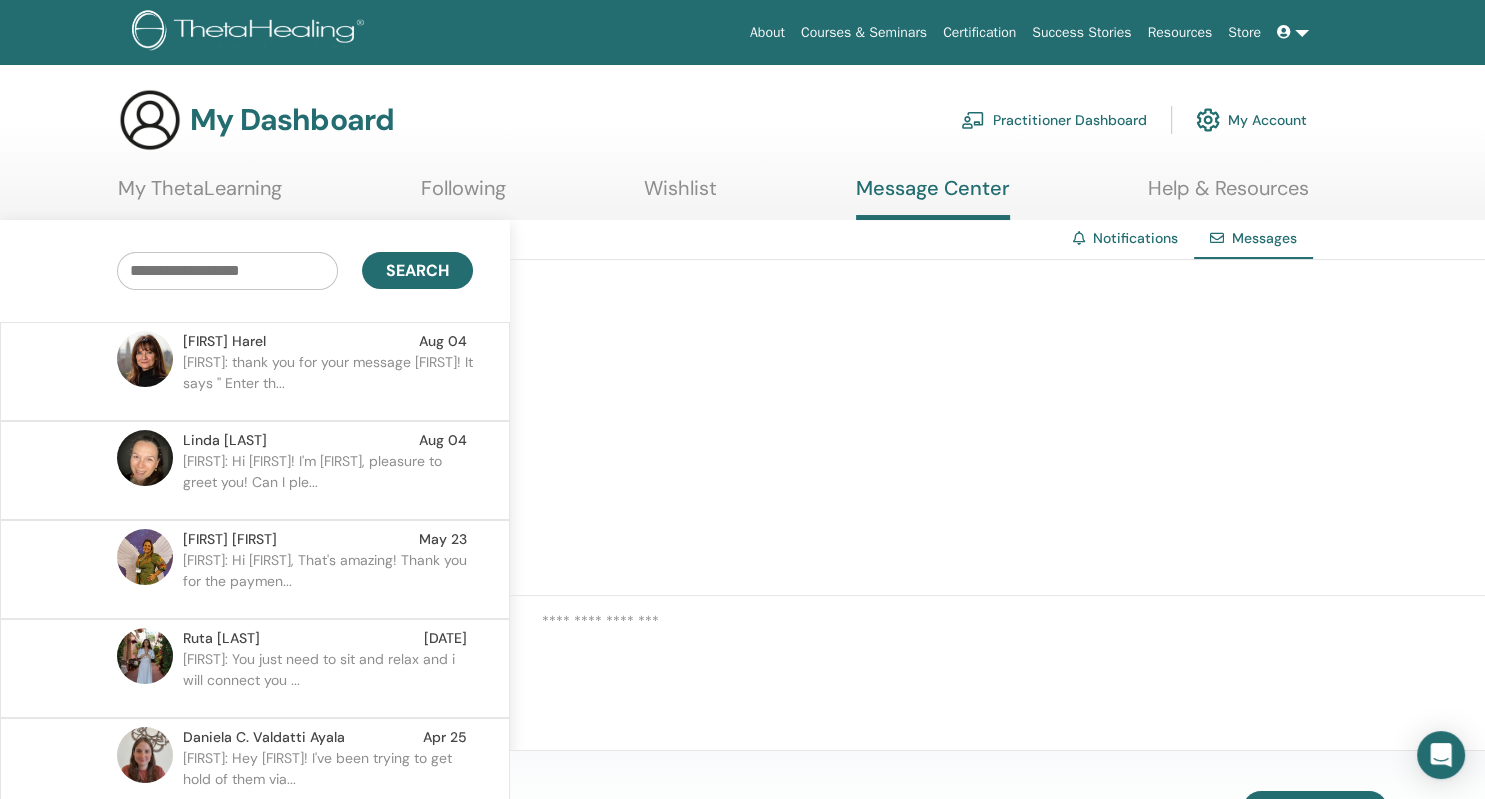 click on "Diana: thank you for your message Naomi! It says '' Enter th..." at bounding box center [328, 382] 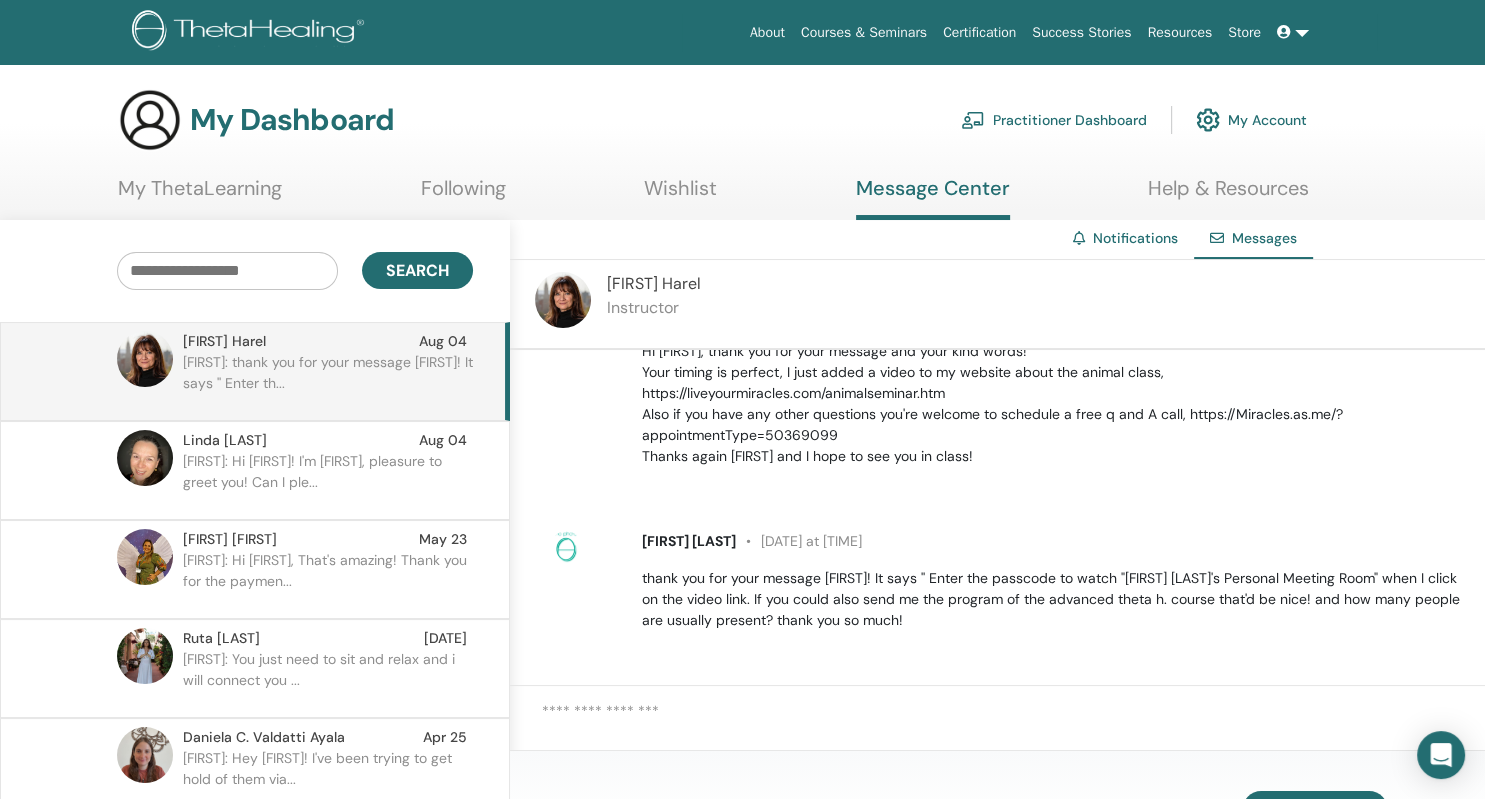 scroll, scrollTop: 236, scrollLeft: 0, axis: vertical 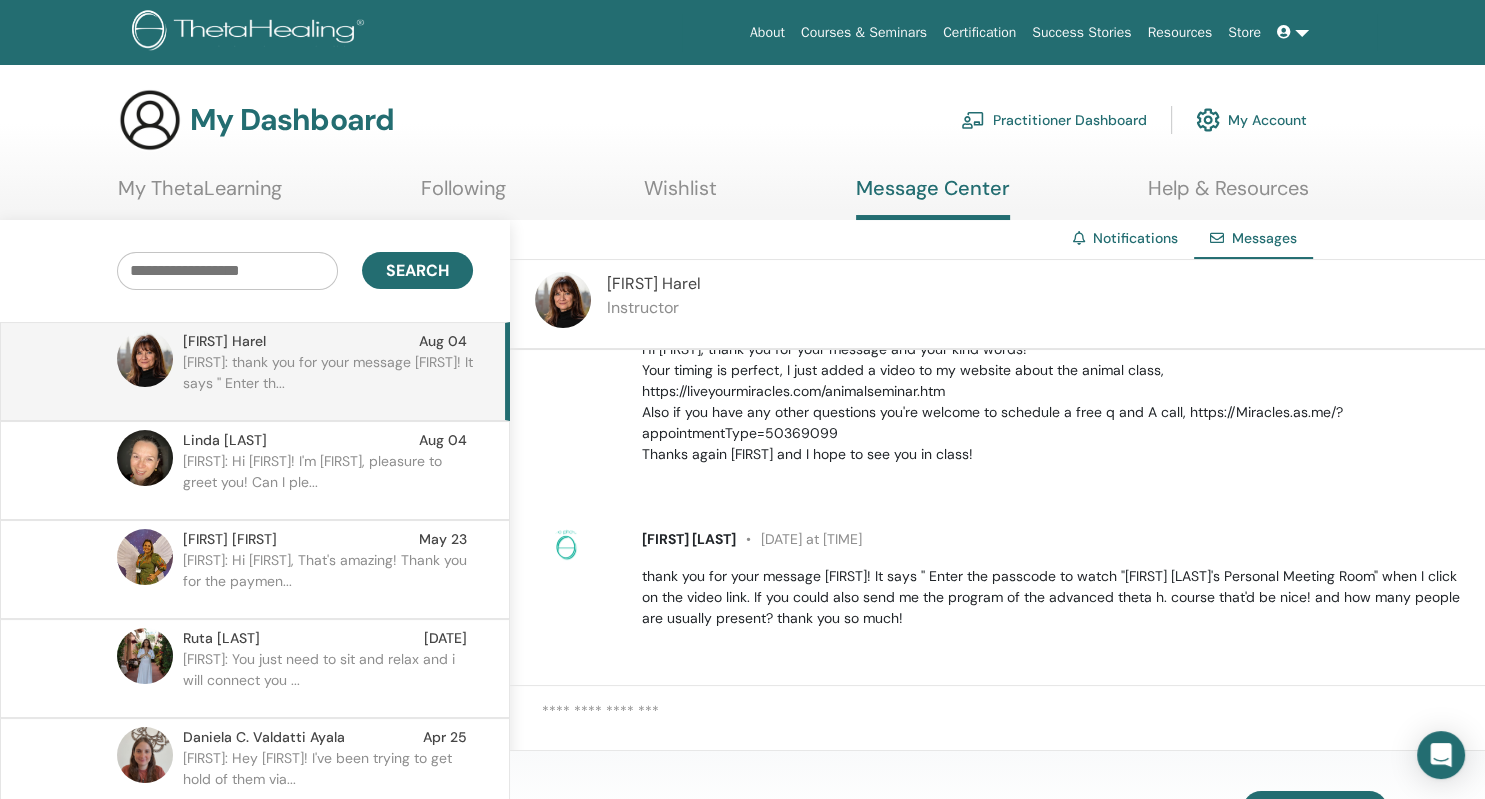 click on "Diana: Hi Linda! I'm Diana, pleasure to greet you! Can I ple..." at bounding box center (328, 481) 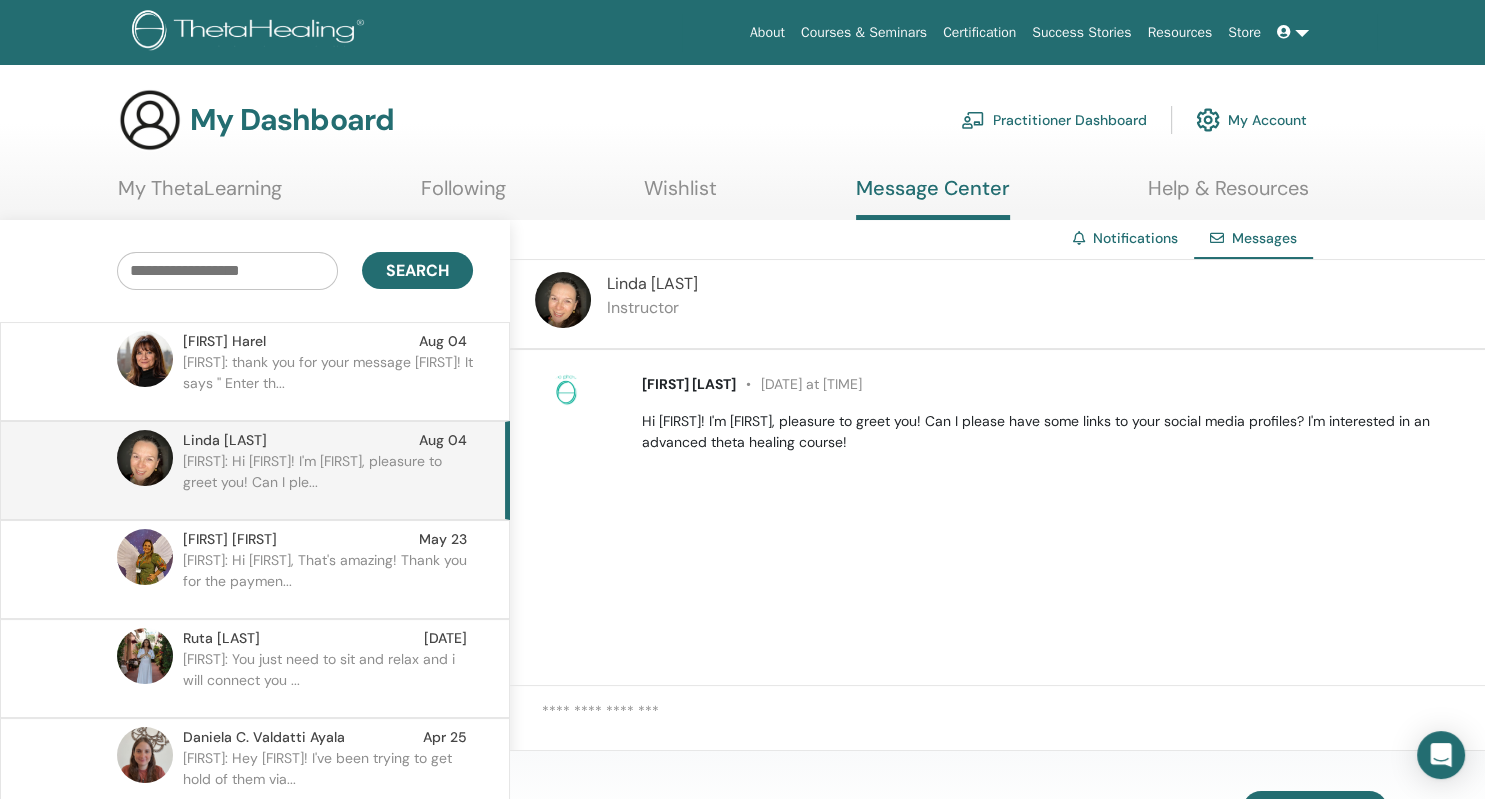 click on "Naomi   Harel Aug 04" at bounding box center [325, 341] 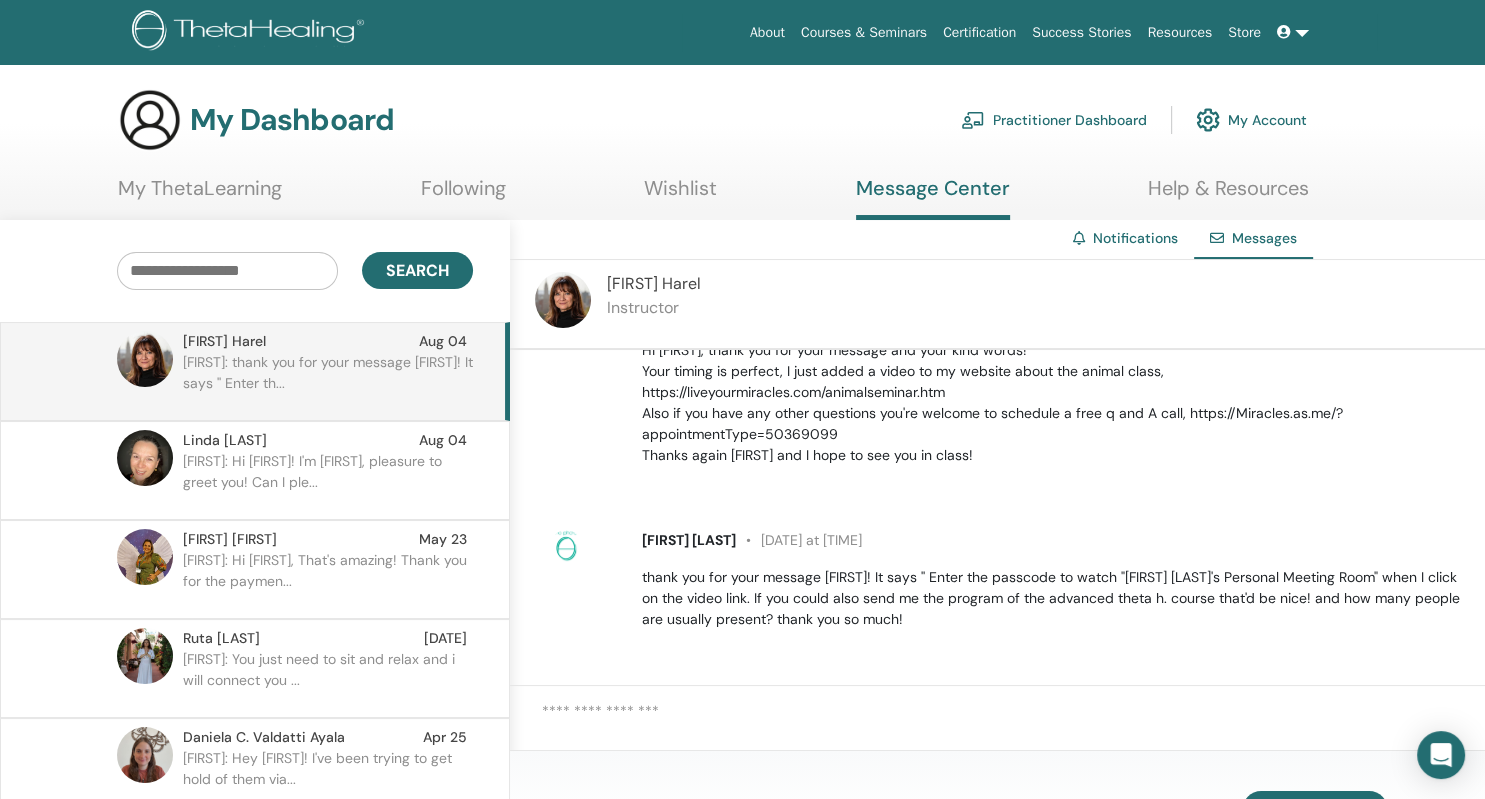 scroll, scrollTop: 236, scrollLeft: 0, axis: vertical 